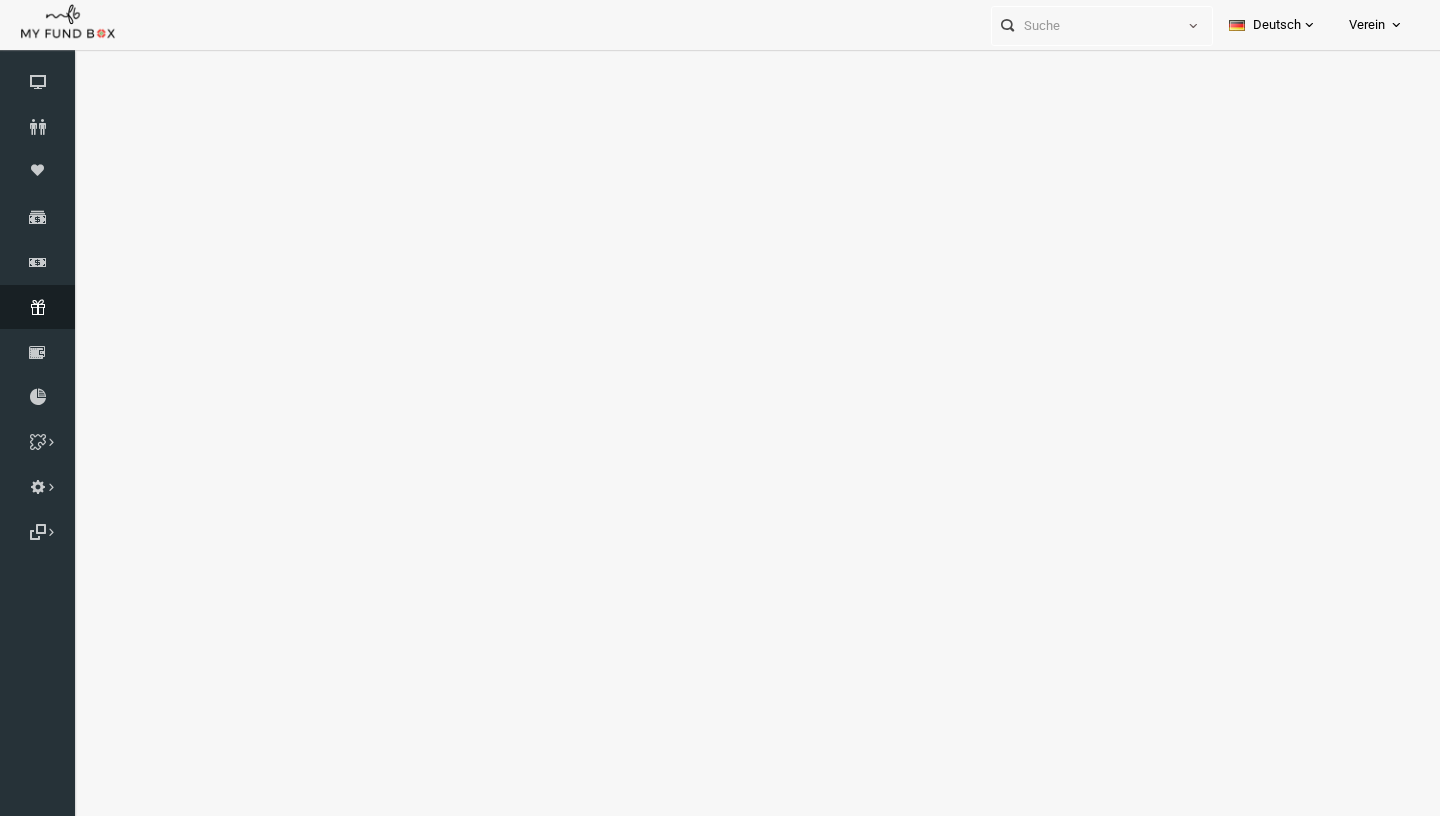 scroll, scrollTop: 0, scrollLeft: 0, axis: both 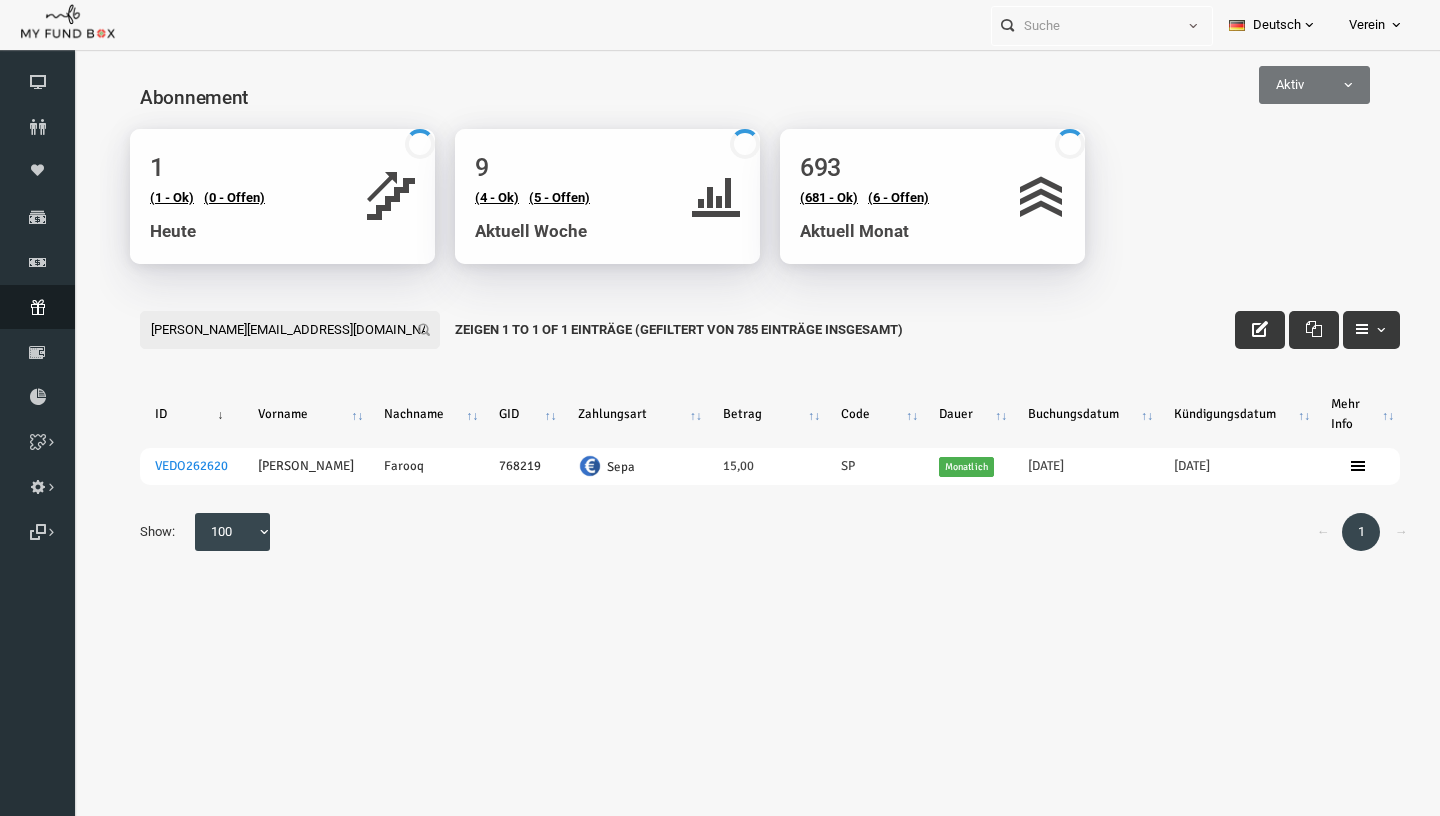 click at bounding box center [37, 307] 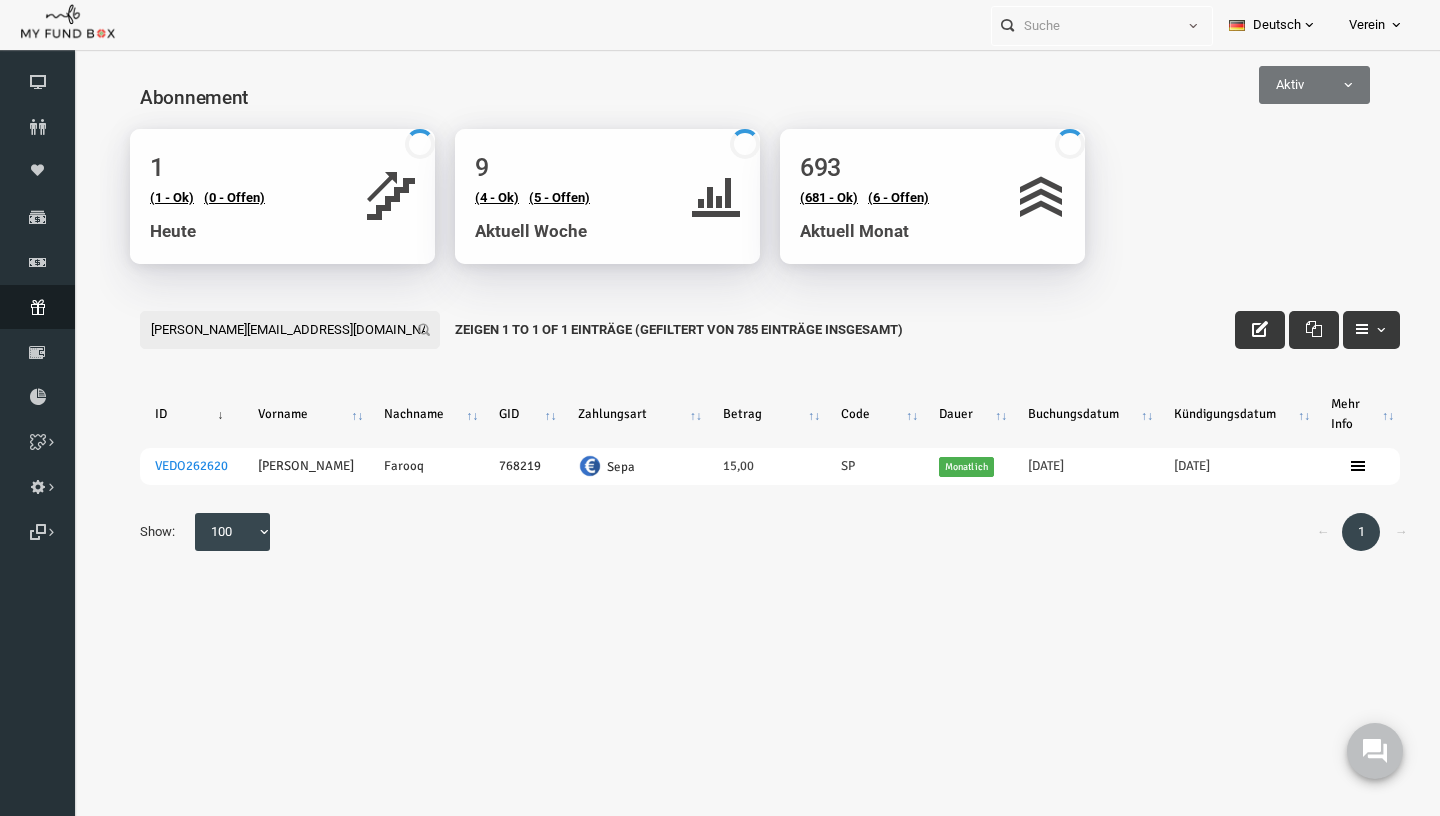 scroll, scrollTop: 0, scrollLeft: 0, axis: both 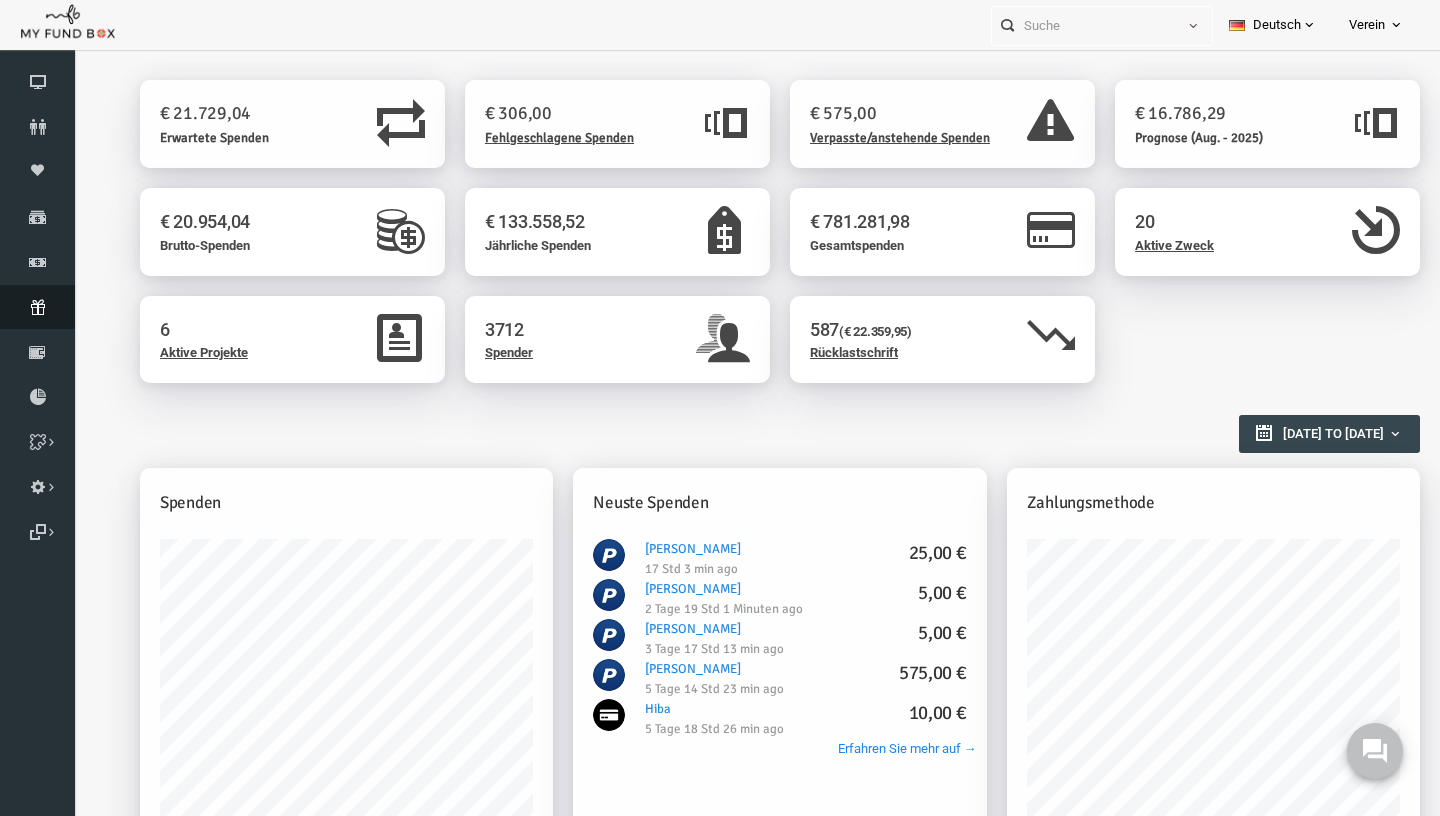 click on "Abonnement" at bounding box center [37, 307] 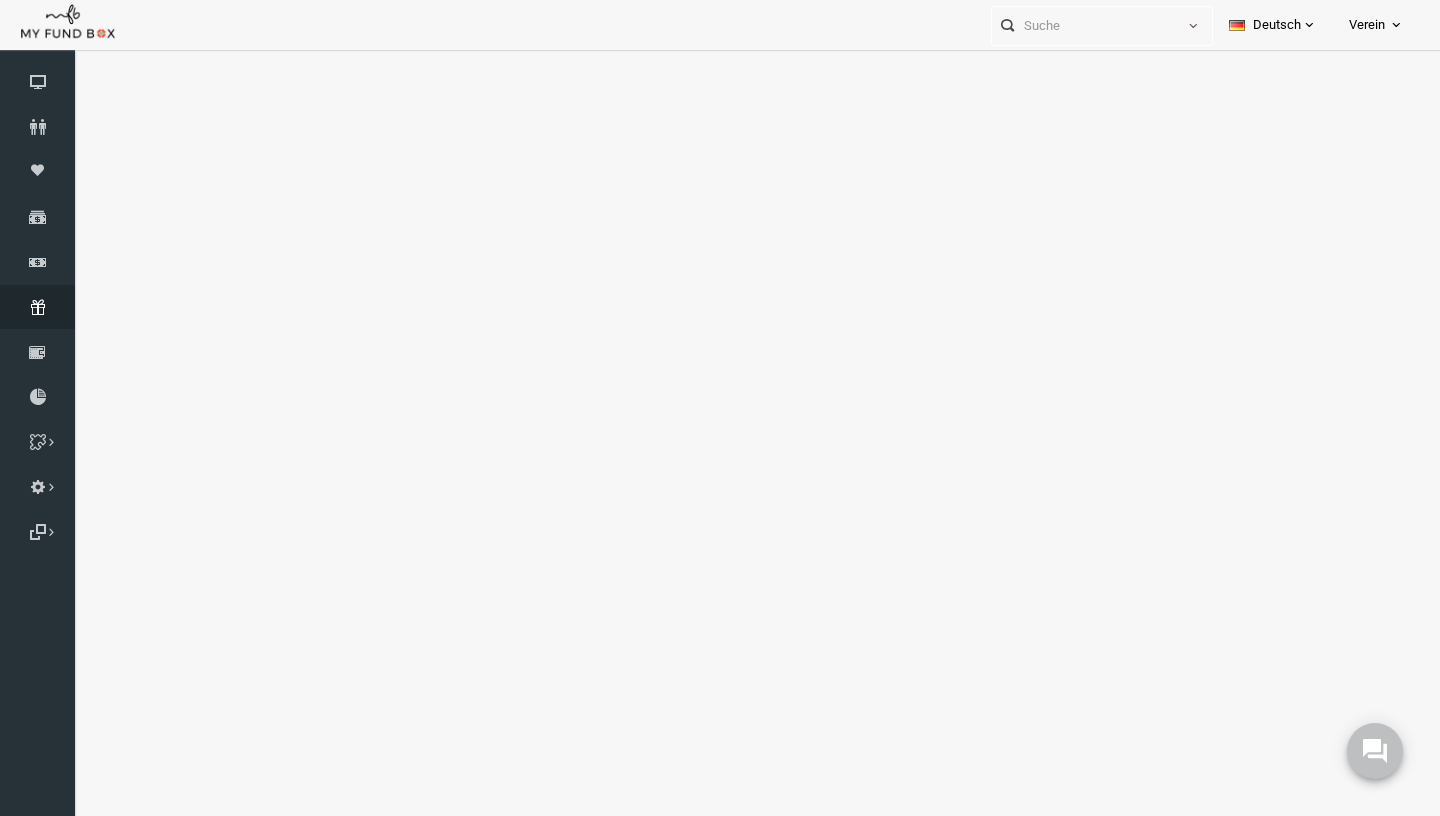 select on "100" 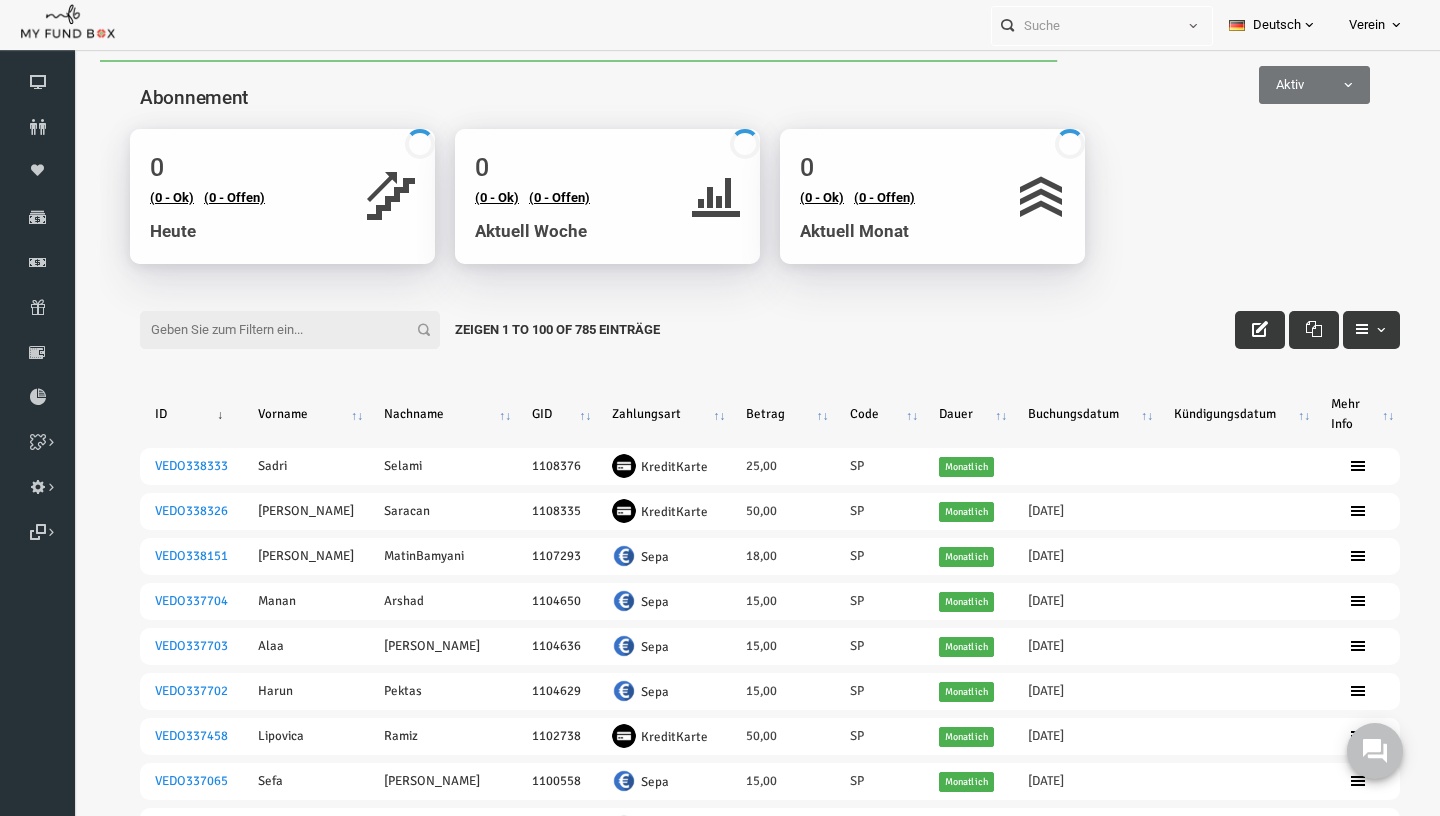 click on "Aktiv" at bounding box center [1286, 85] 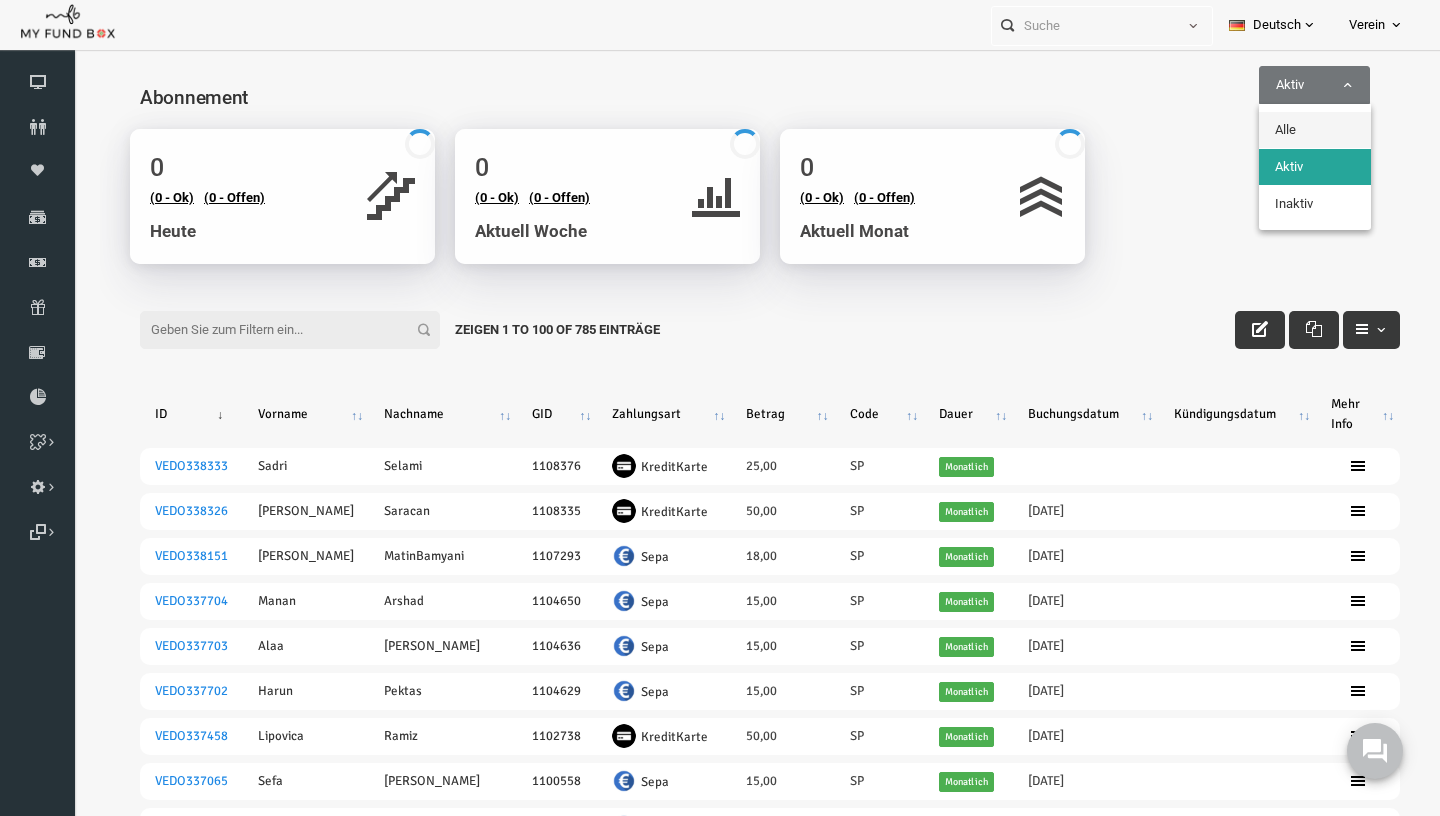 select on "all" 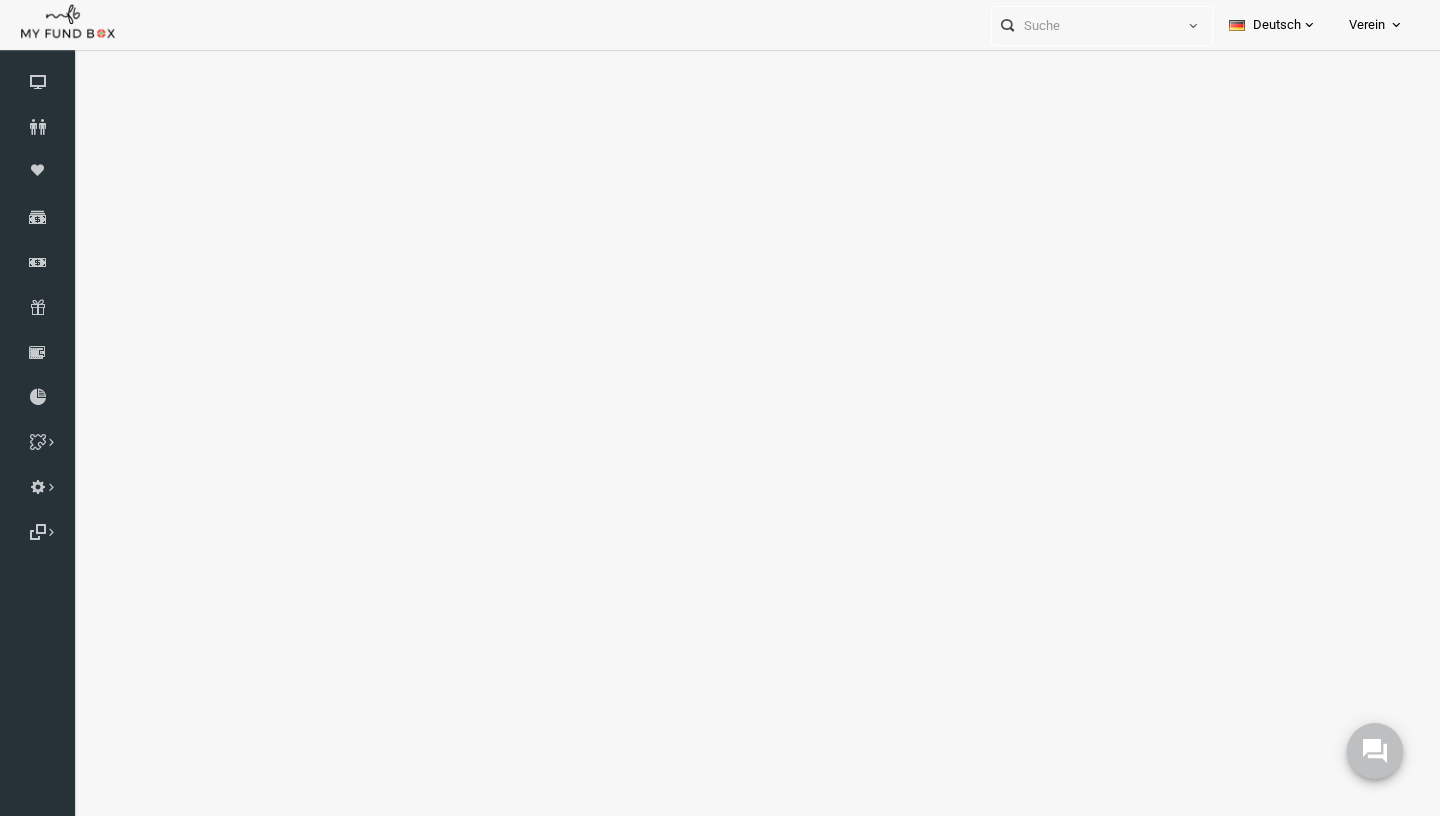select on "100" 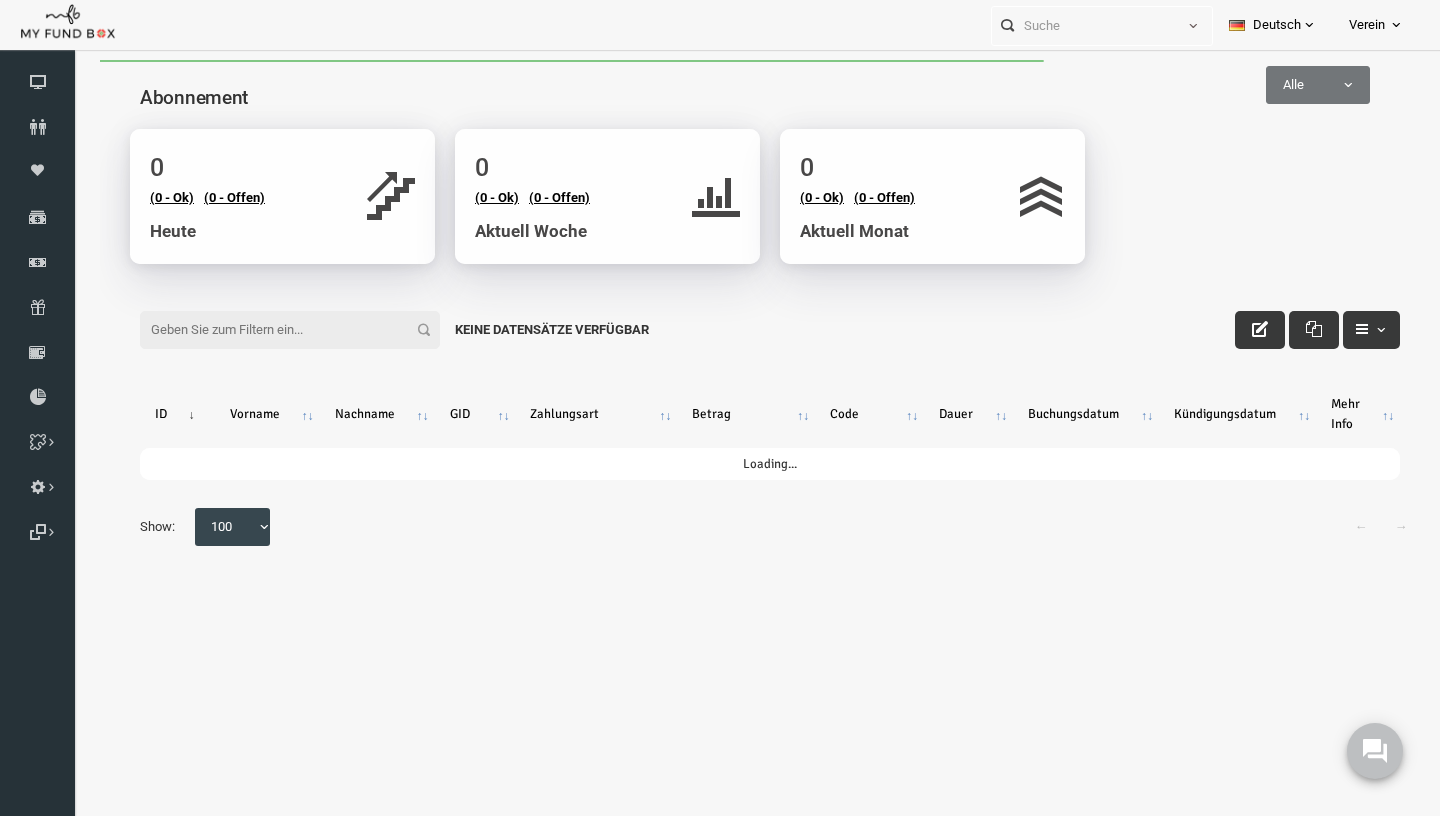 scroll, scrollTop: 0, scrollLeft: 0, axis: both 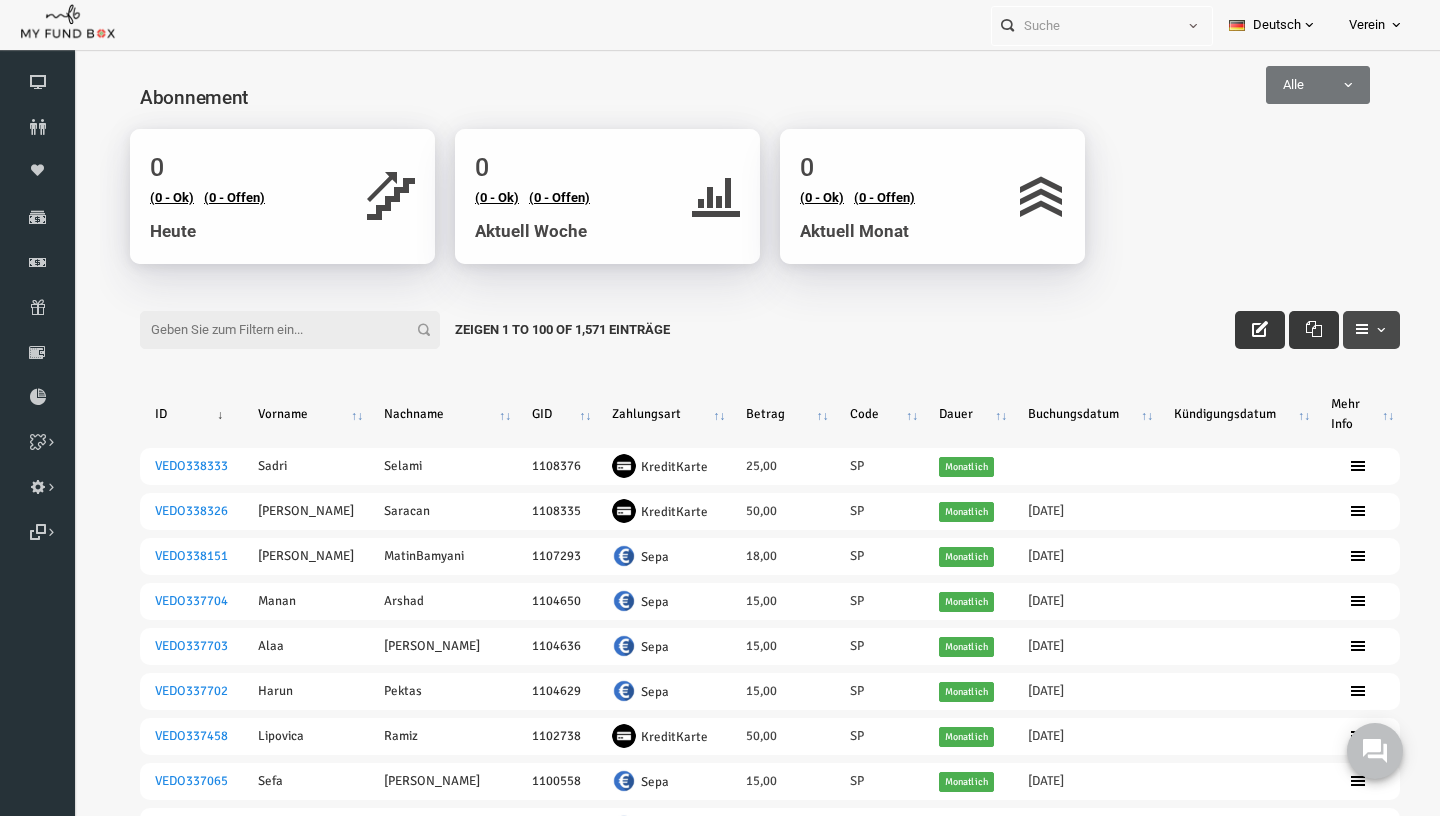 click at bounding box center [1343, 330] 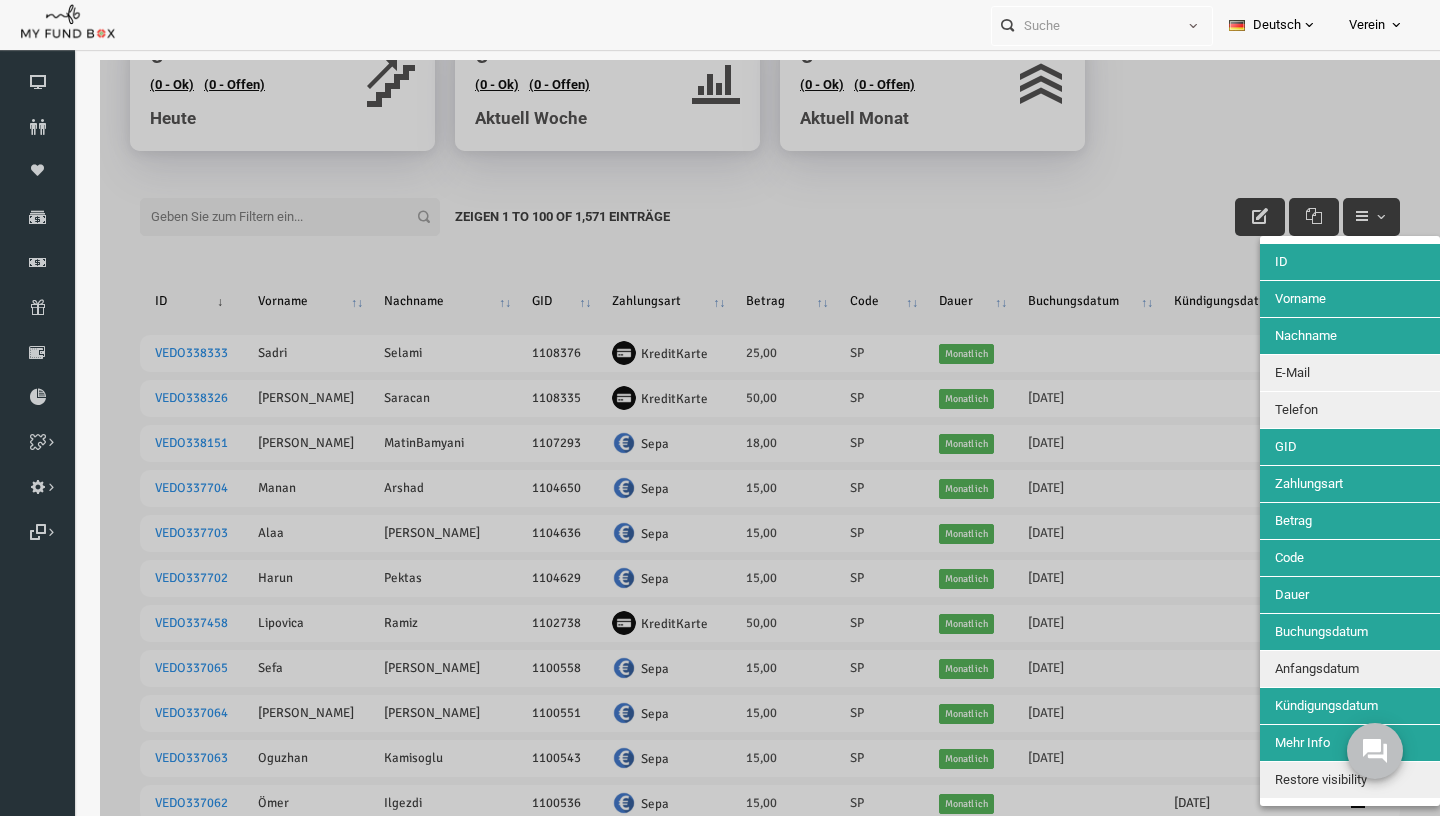 scroll, scrollTop: 194, scrollLeft: 0, axis: vertical 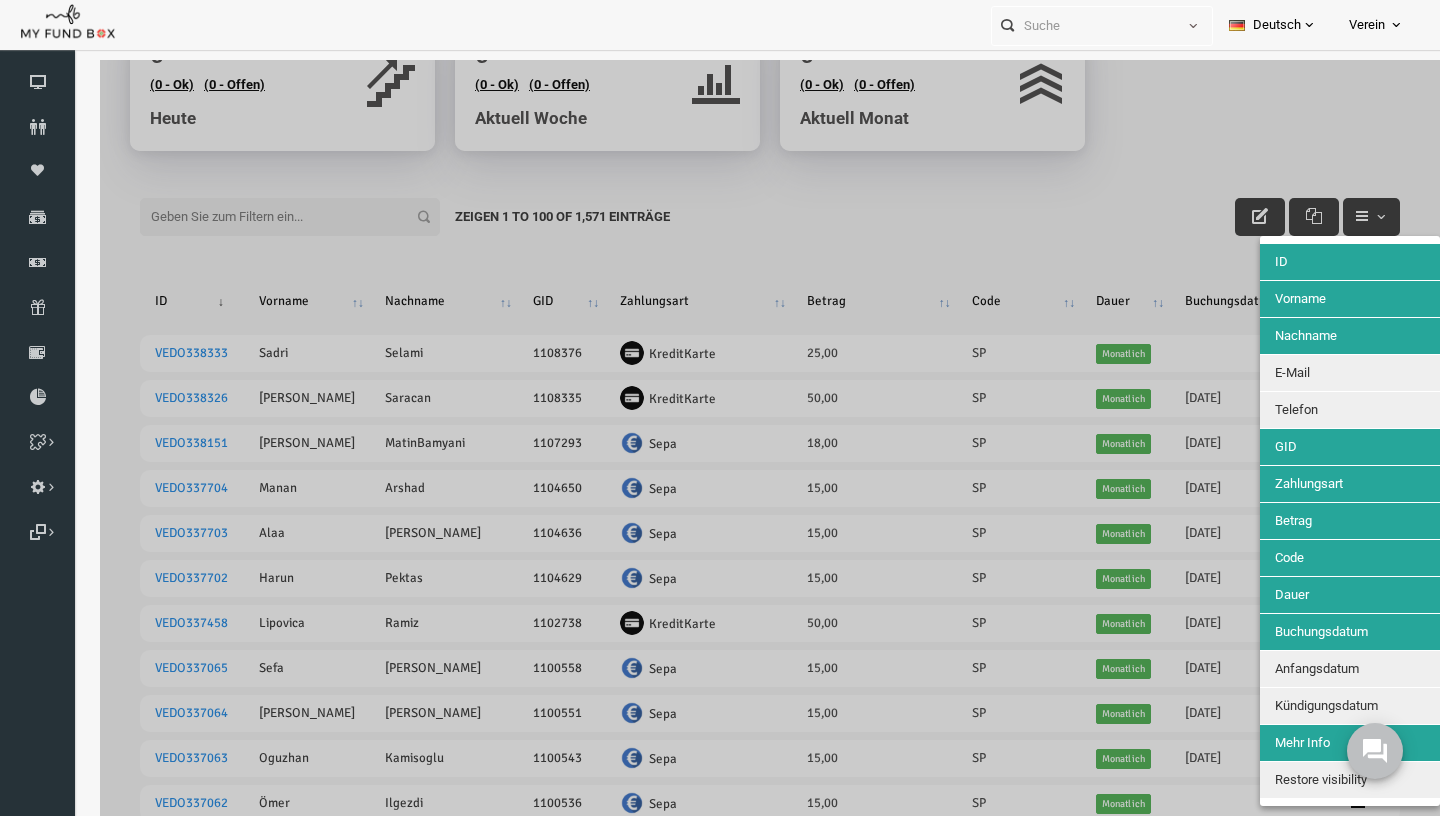 click at bounding box center (742, 2496) 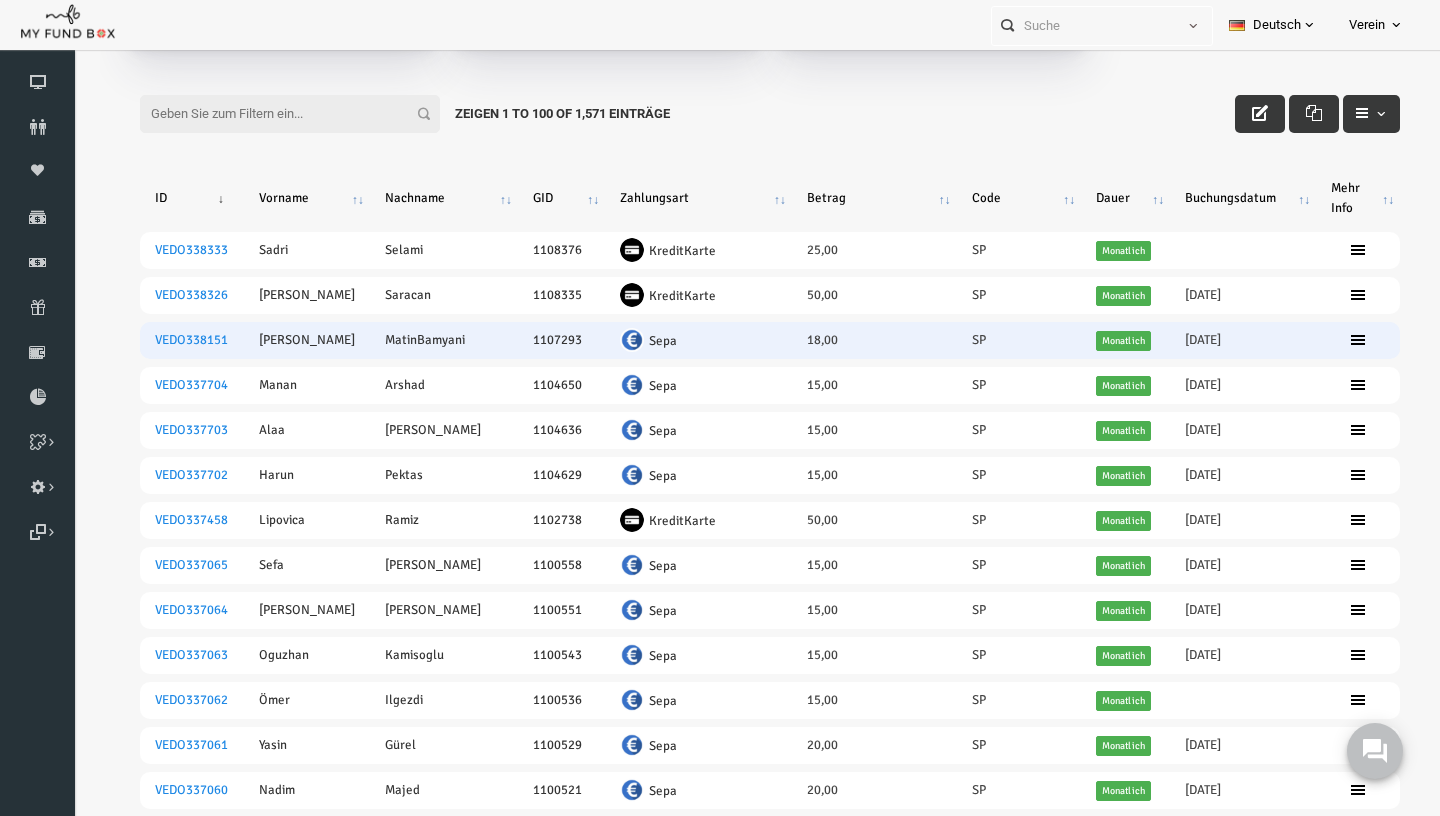 scroll, scrollTop: 0, scrollLeft: 0, axis: both 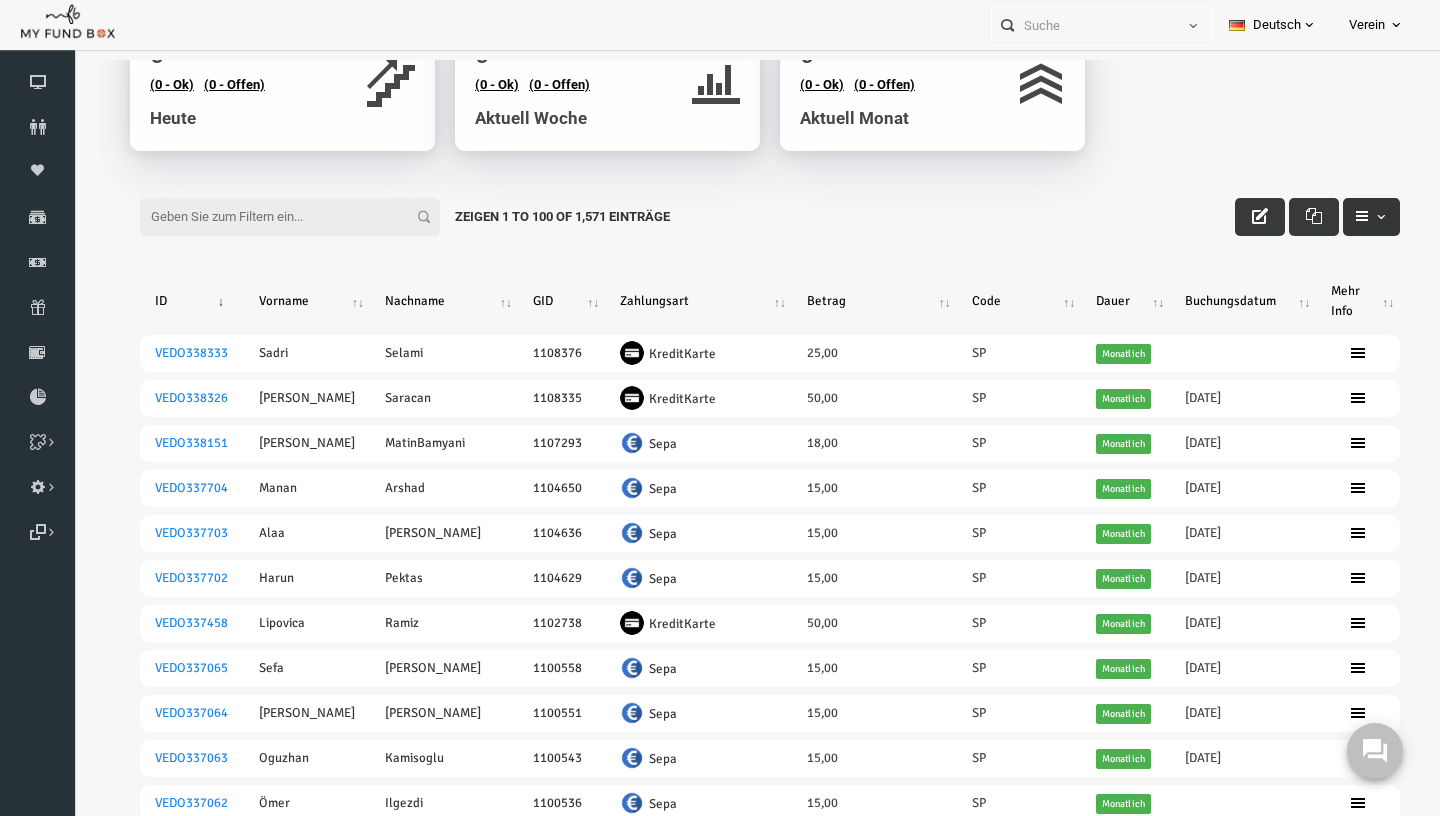 click at bounding box center [1343, 217] 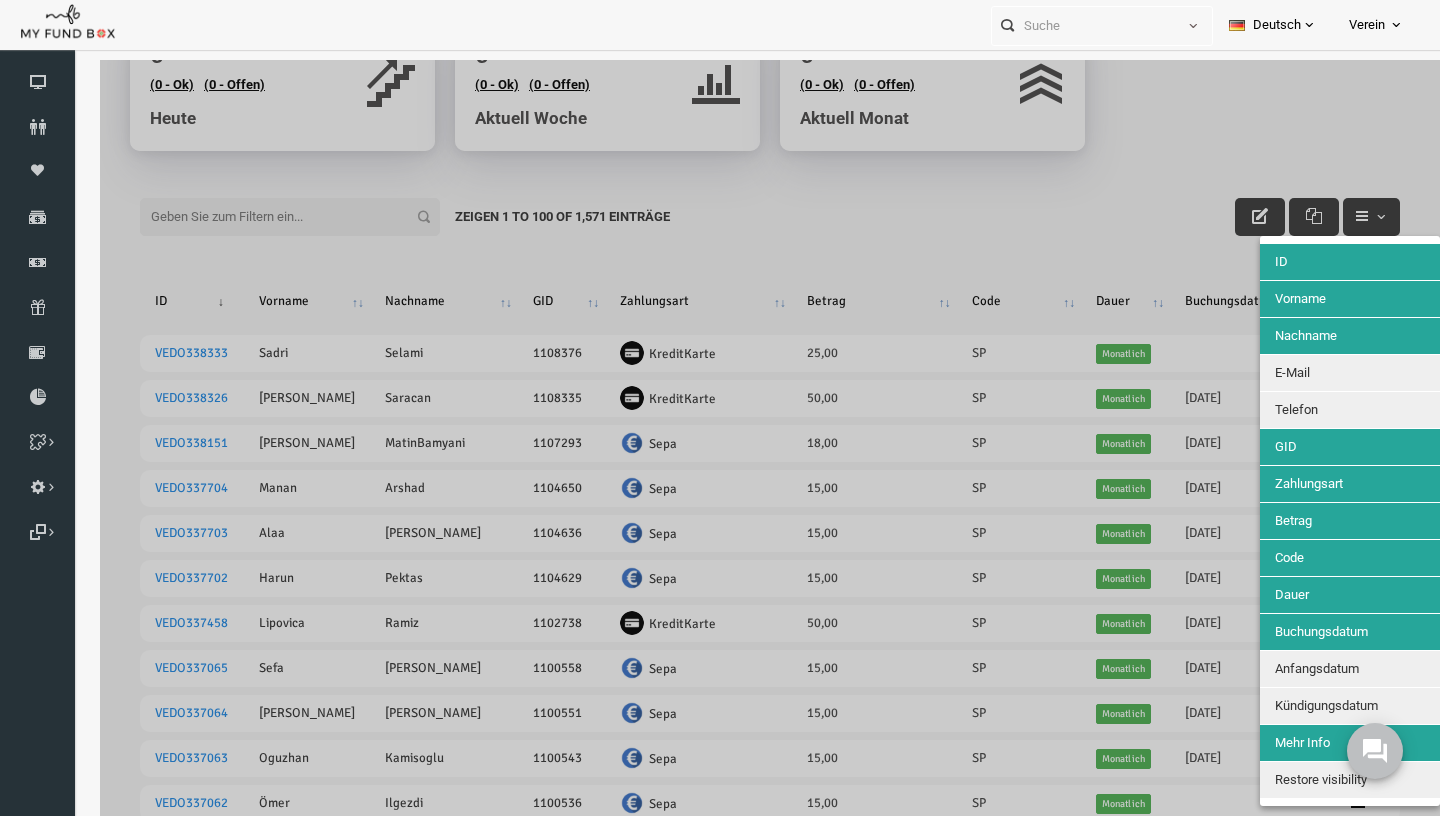 click at bounding box center [742, 2496] 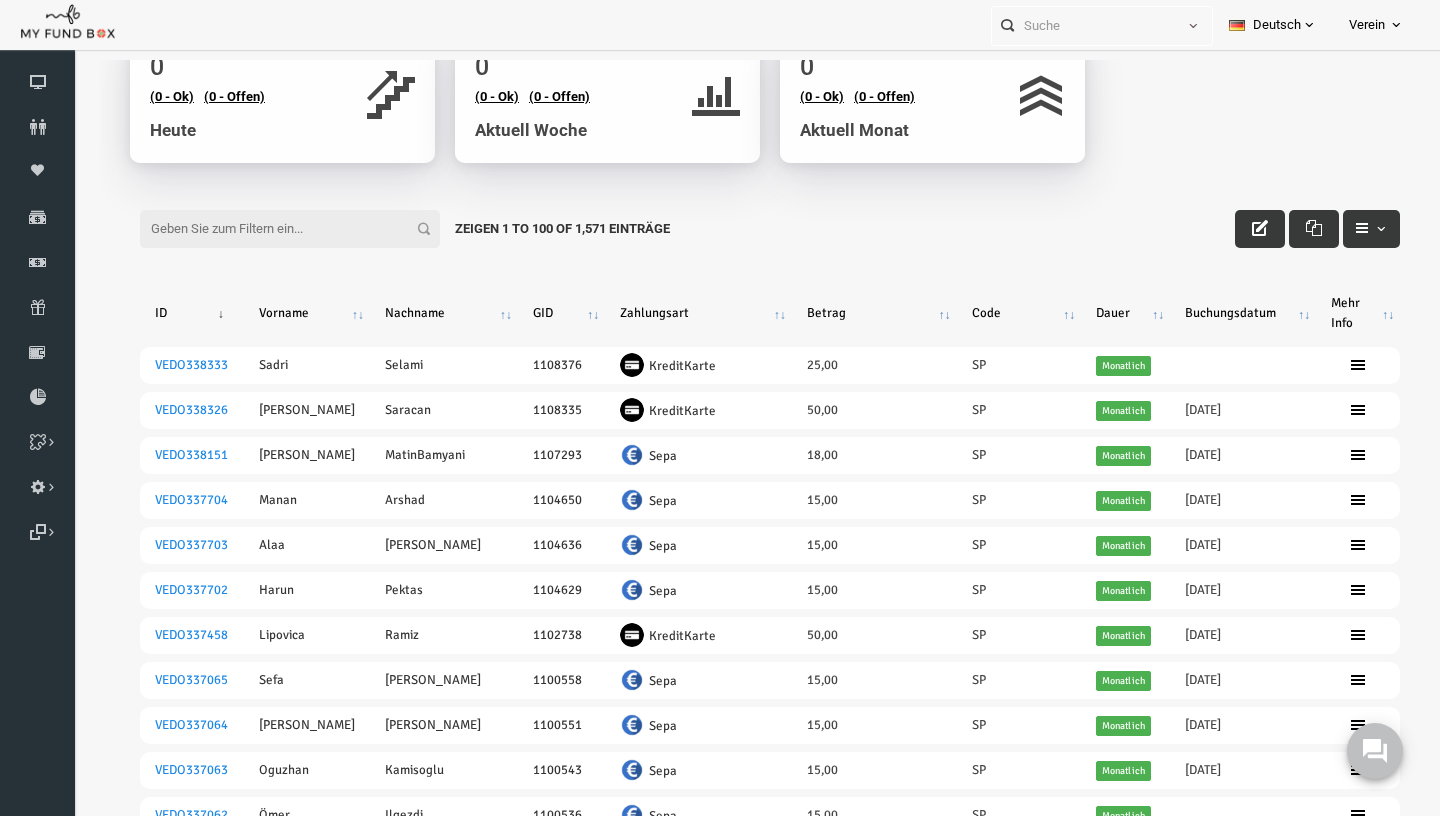 scroll, scrollTop: 7, scrollLeft: 0, axis: vertical 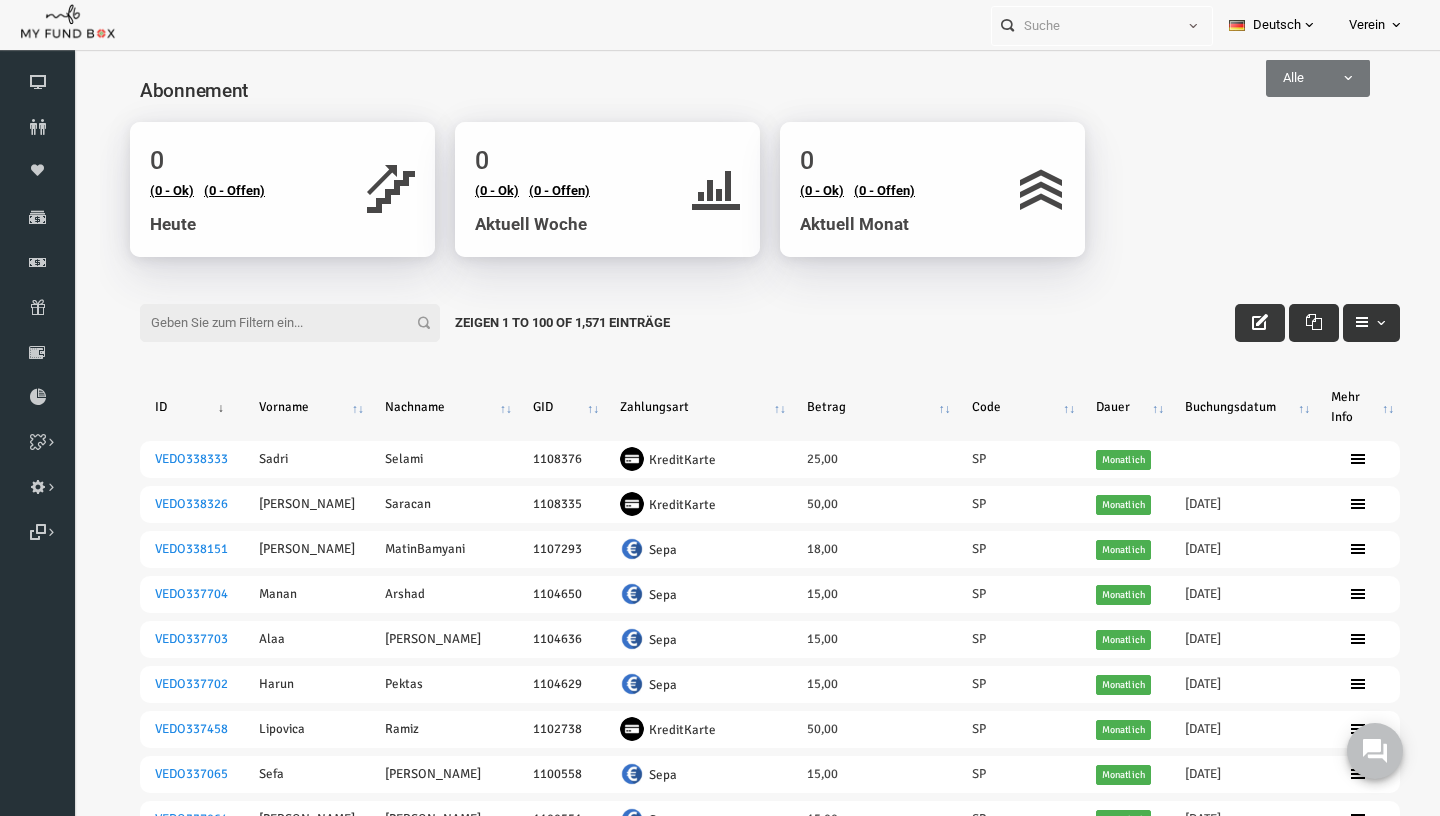 drag, startPoint x: 1306, startPoint y: 321, endPoint x: 1332, endPoint y: 320, distance: 26.019224 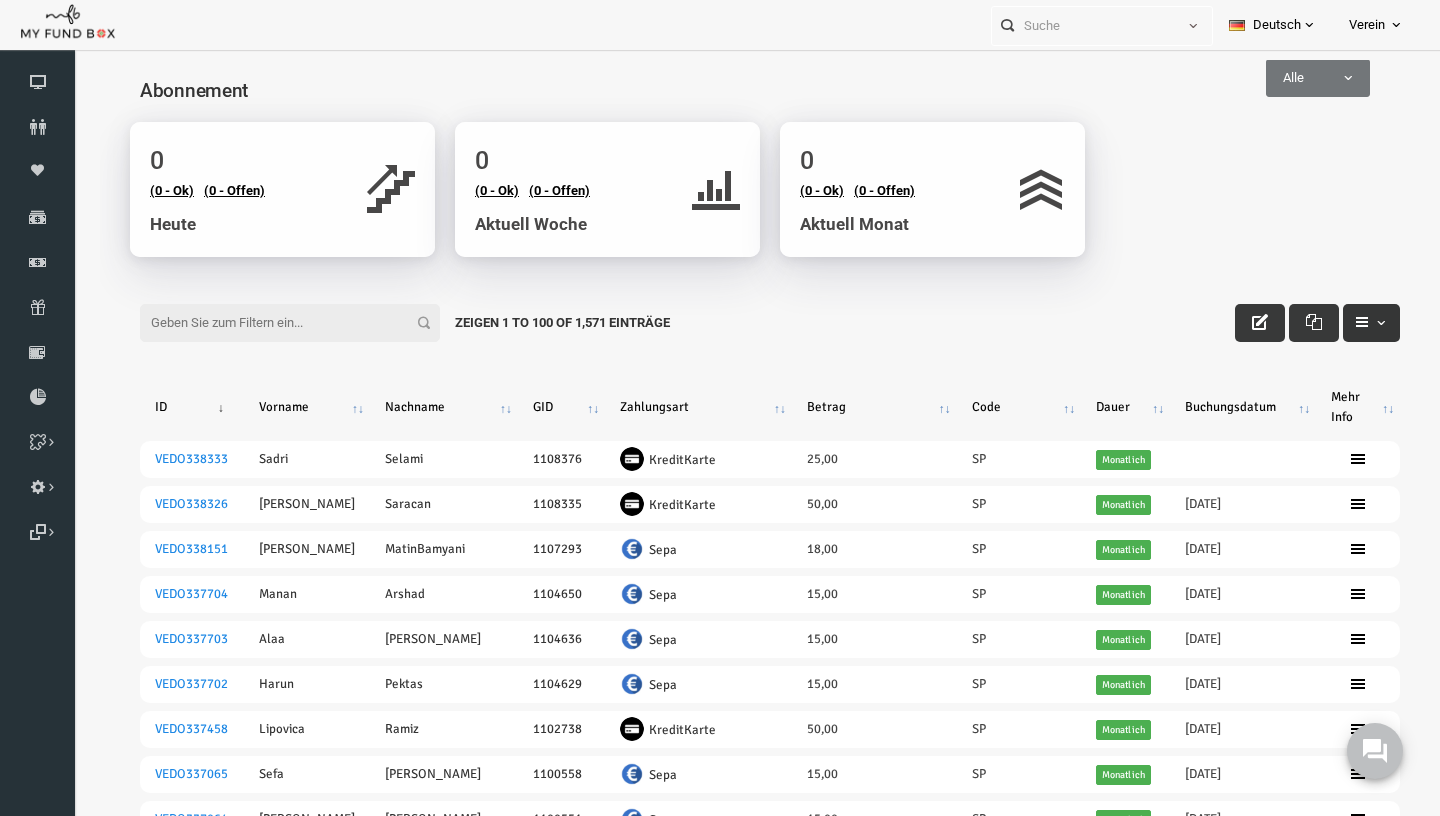 click at bounding box center (1334, 322) 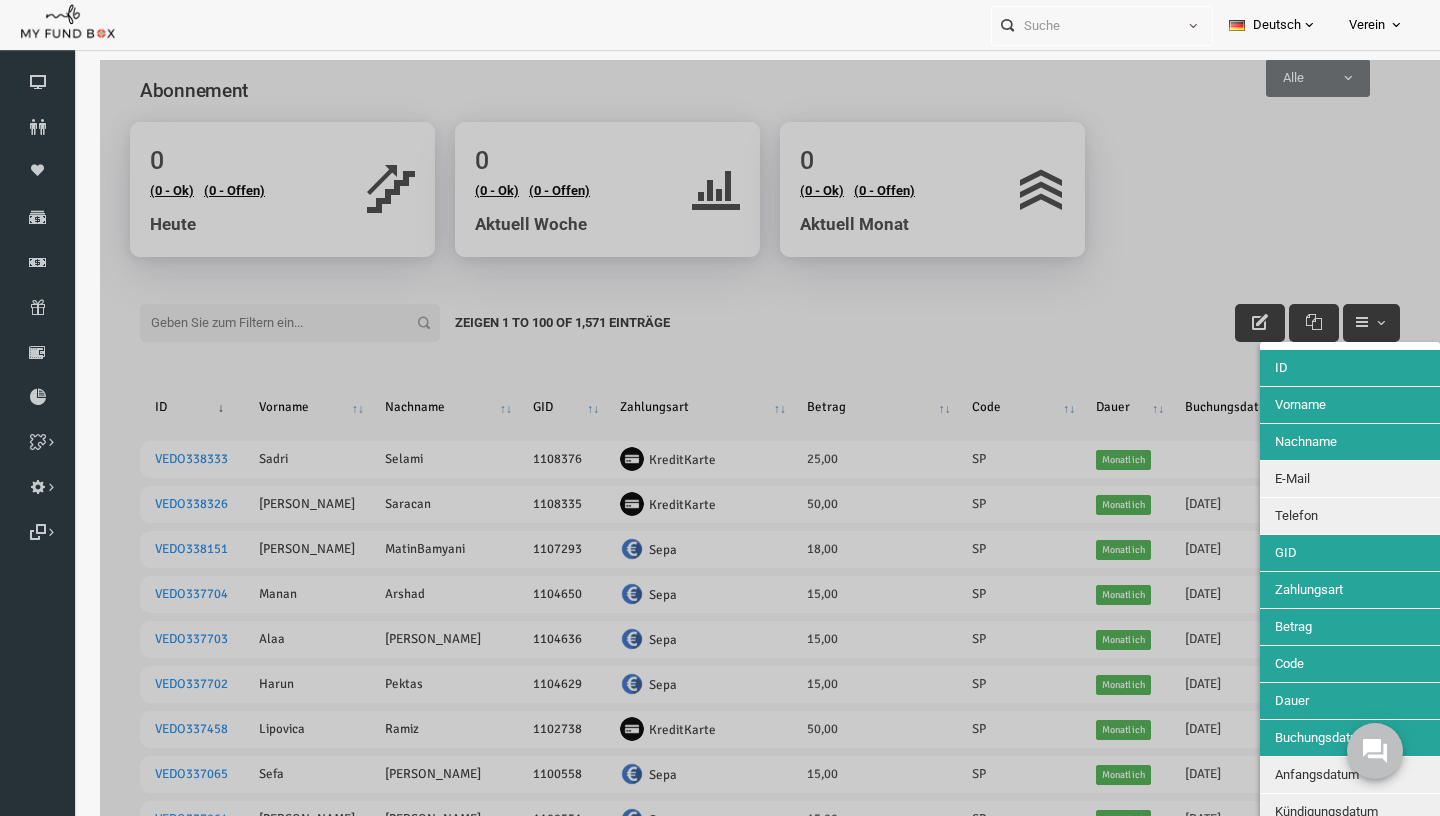 click at bounding box center (742, 2496) 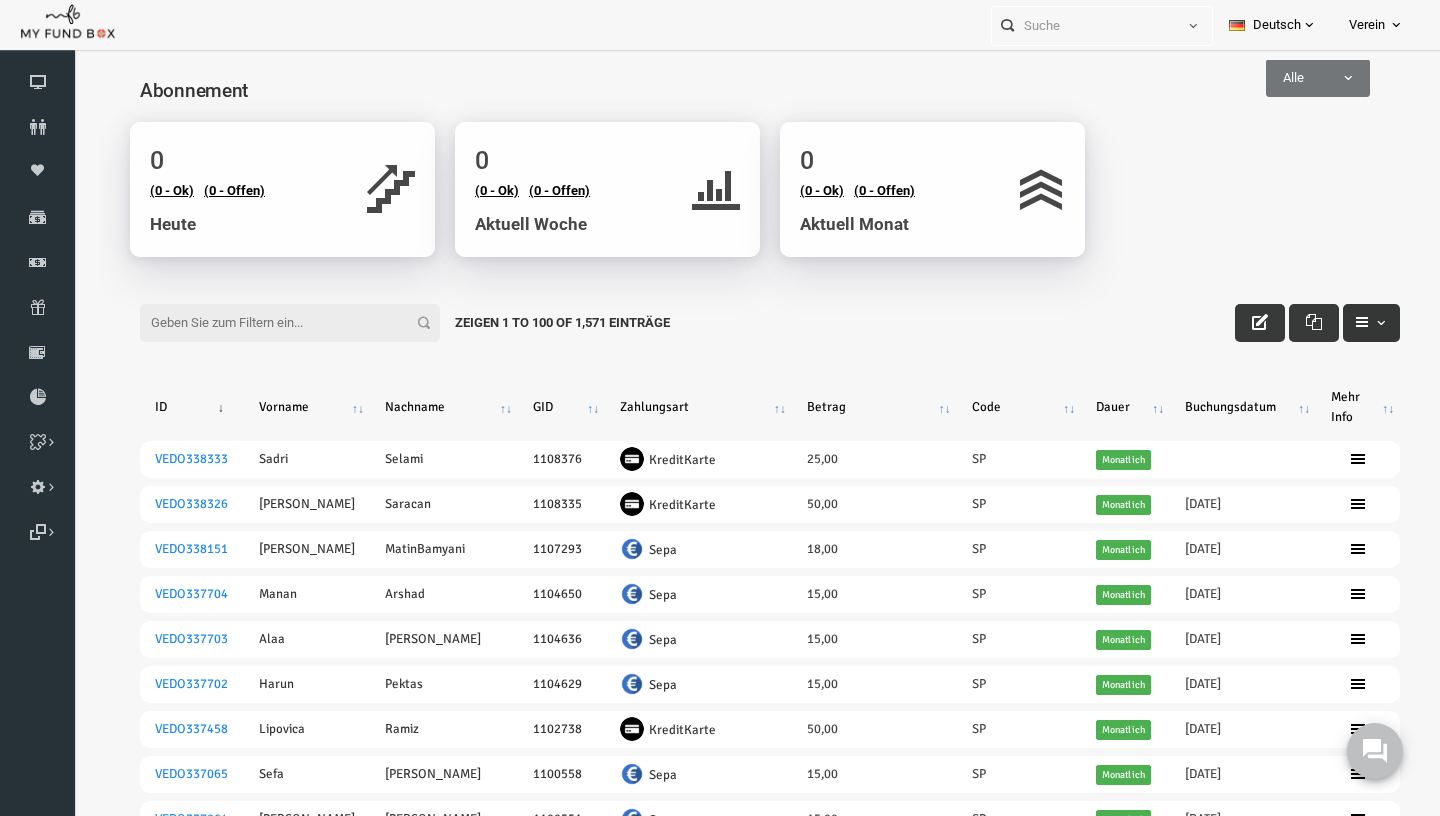 click at bounding box center [1343, 323] 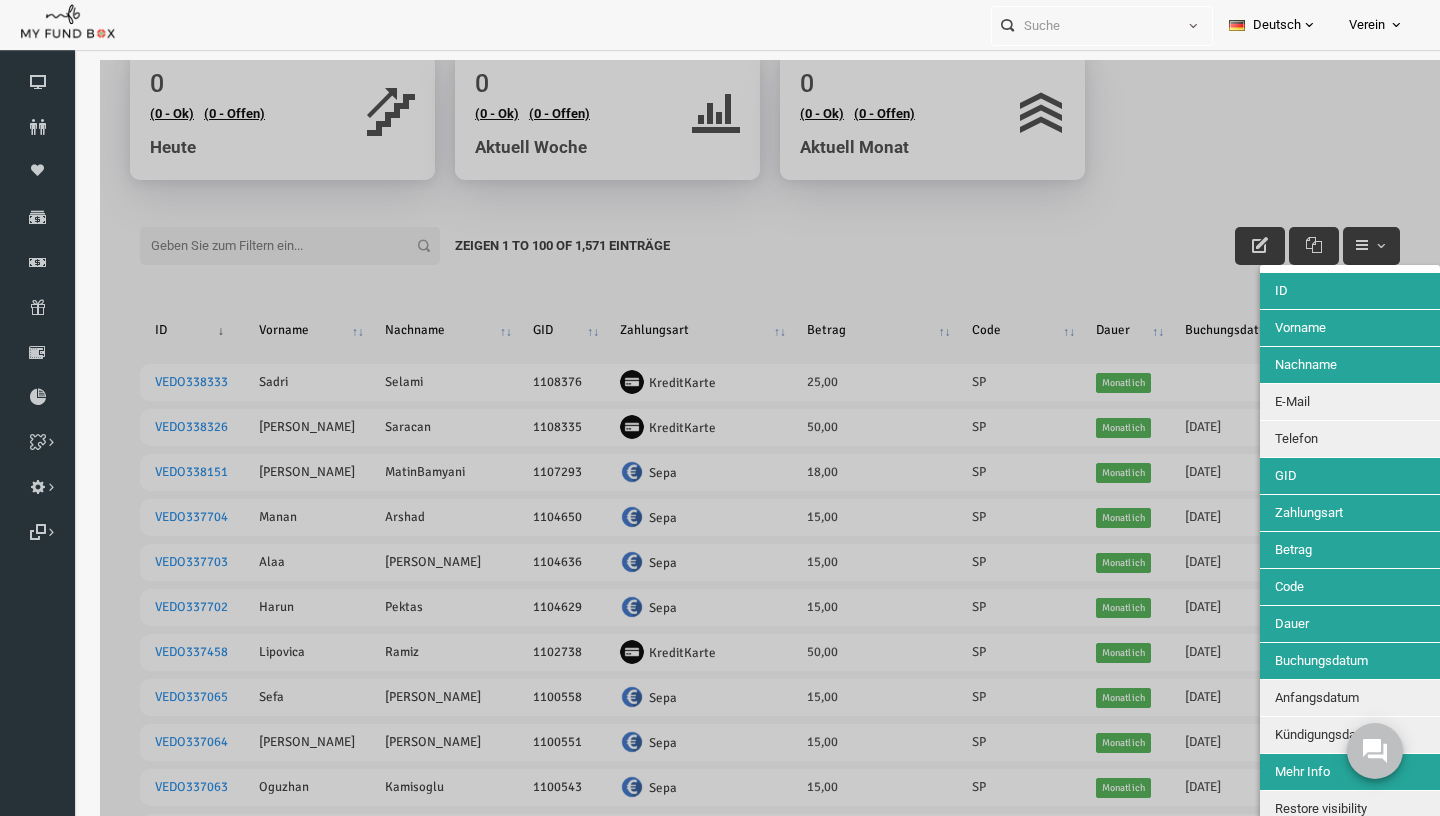 scroll, scrollTop: 194, scrollLeft: 0, axis: vertical 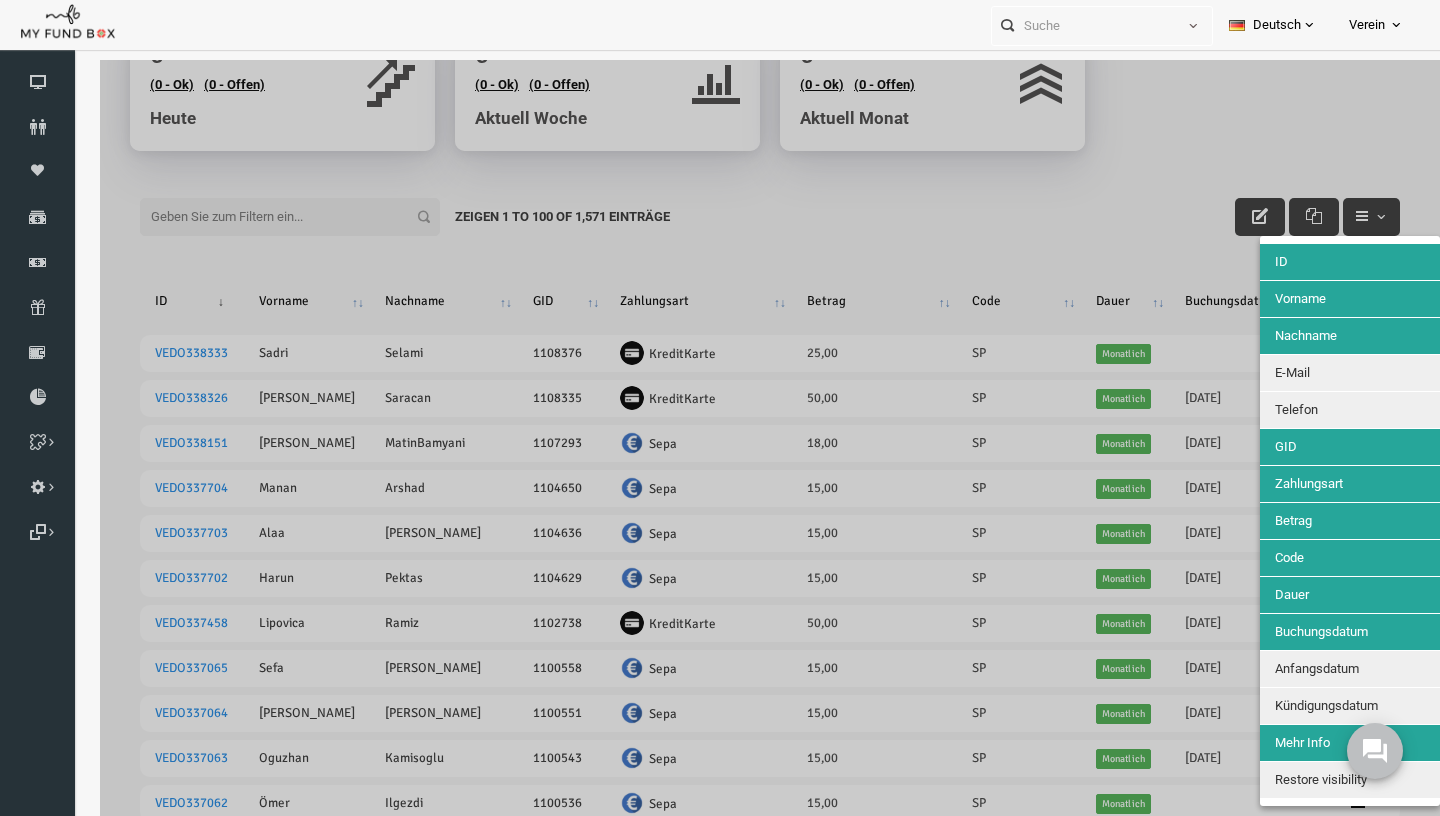 click on "Kündigungsdatum" at bounding box center [1322, 706] 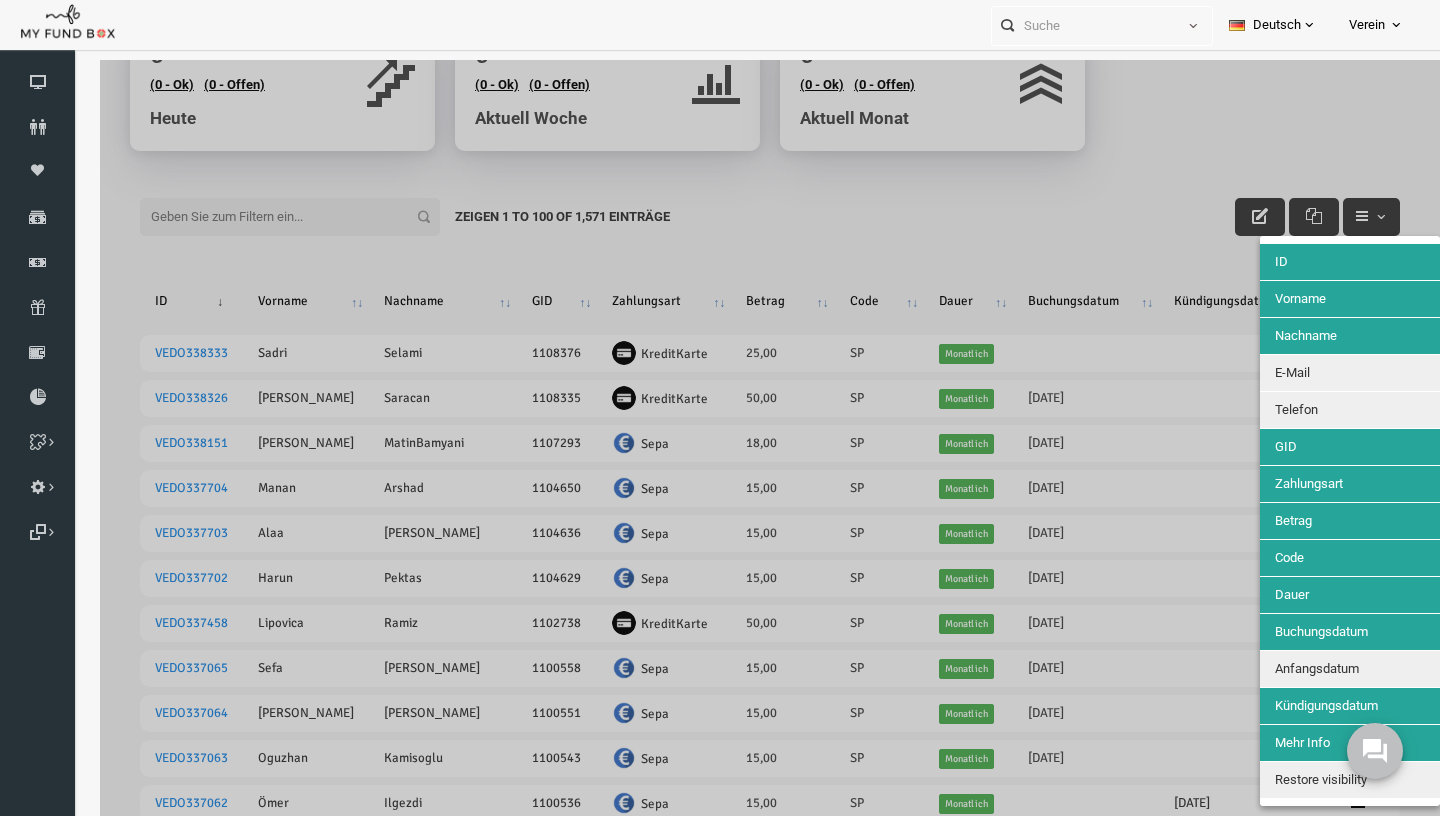 click at bounding box center (742, 2496) 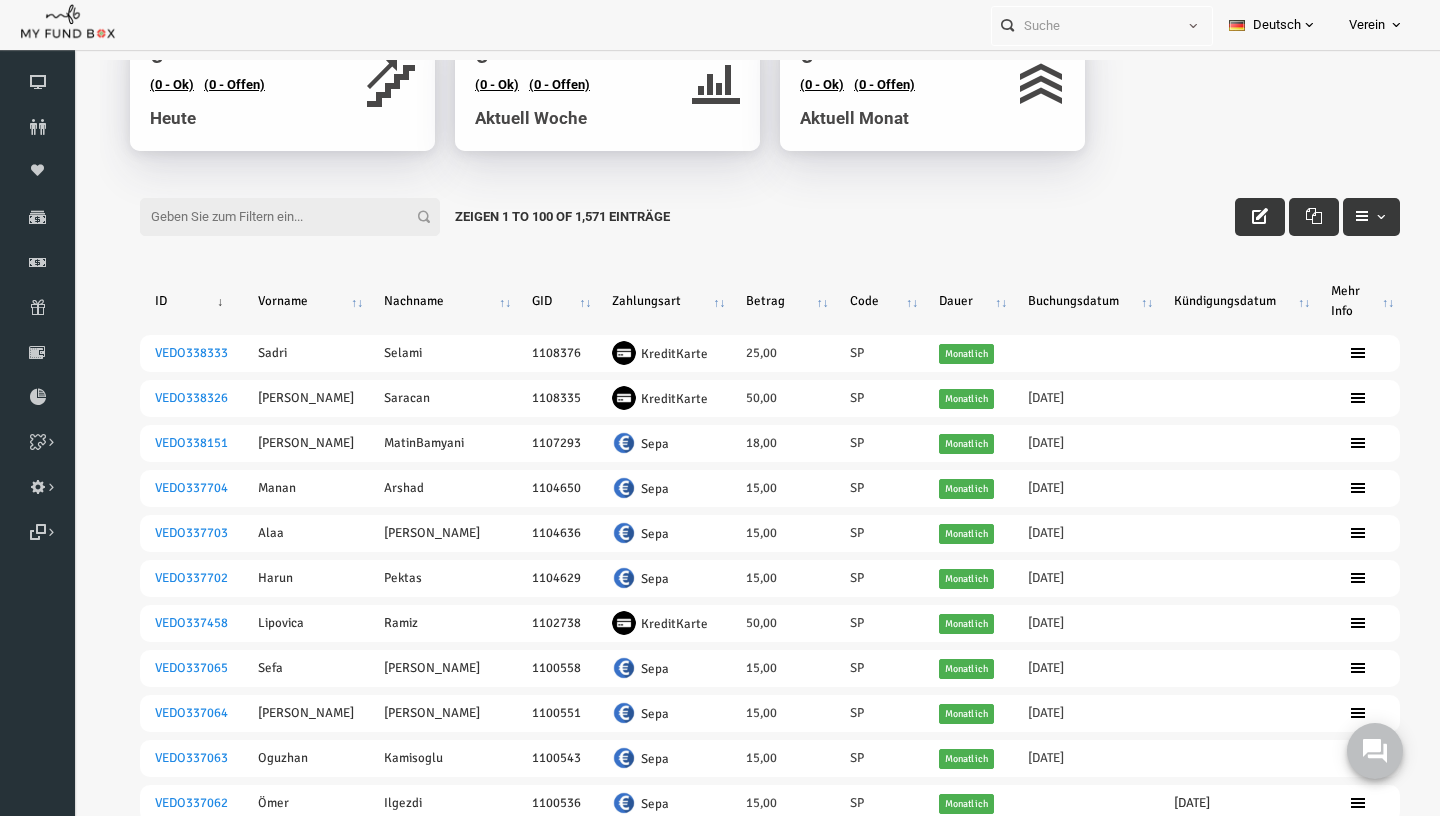 click on "Kündigungsdatum" at bounding box center (1209, 301) 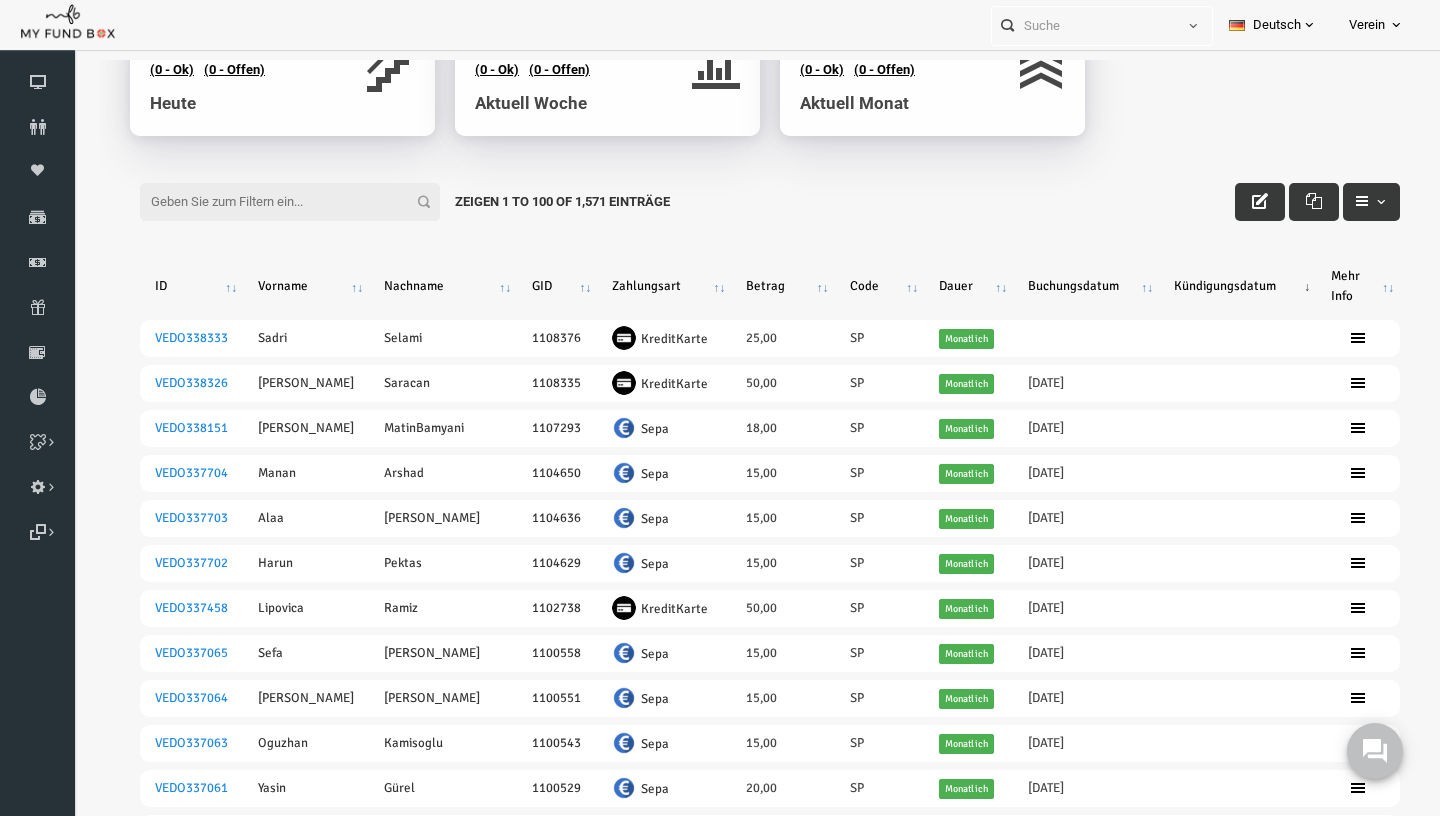 scroll, scrollTop: 179, scrollLeft: 0, axis: vertical 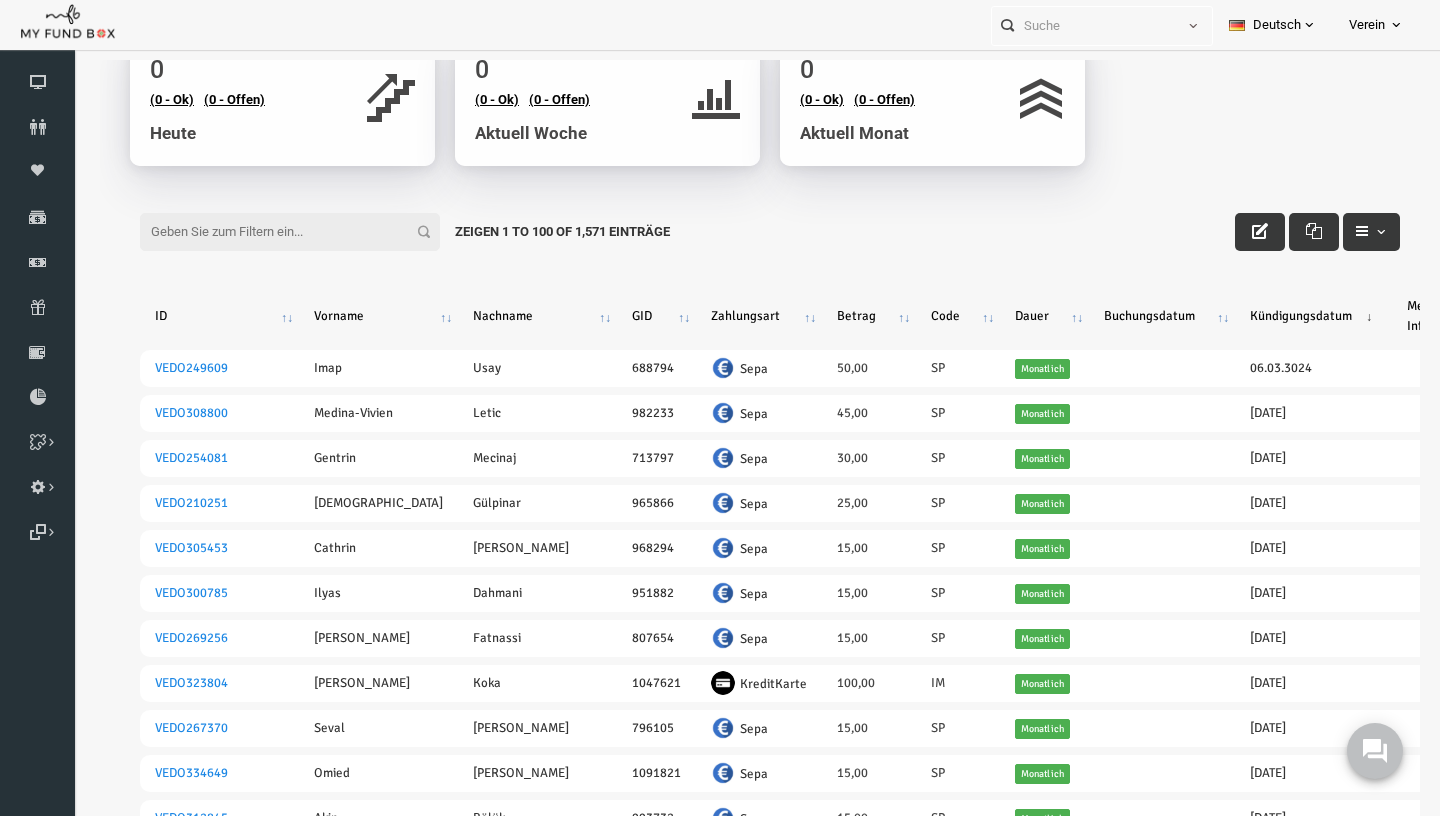 click on "Kündigungsdatum" at bounding box center (1285, 316) 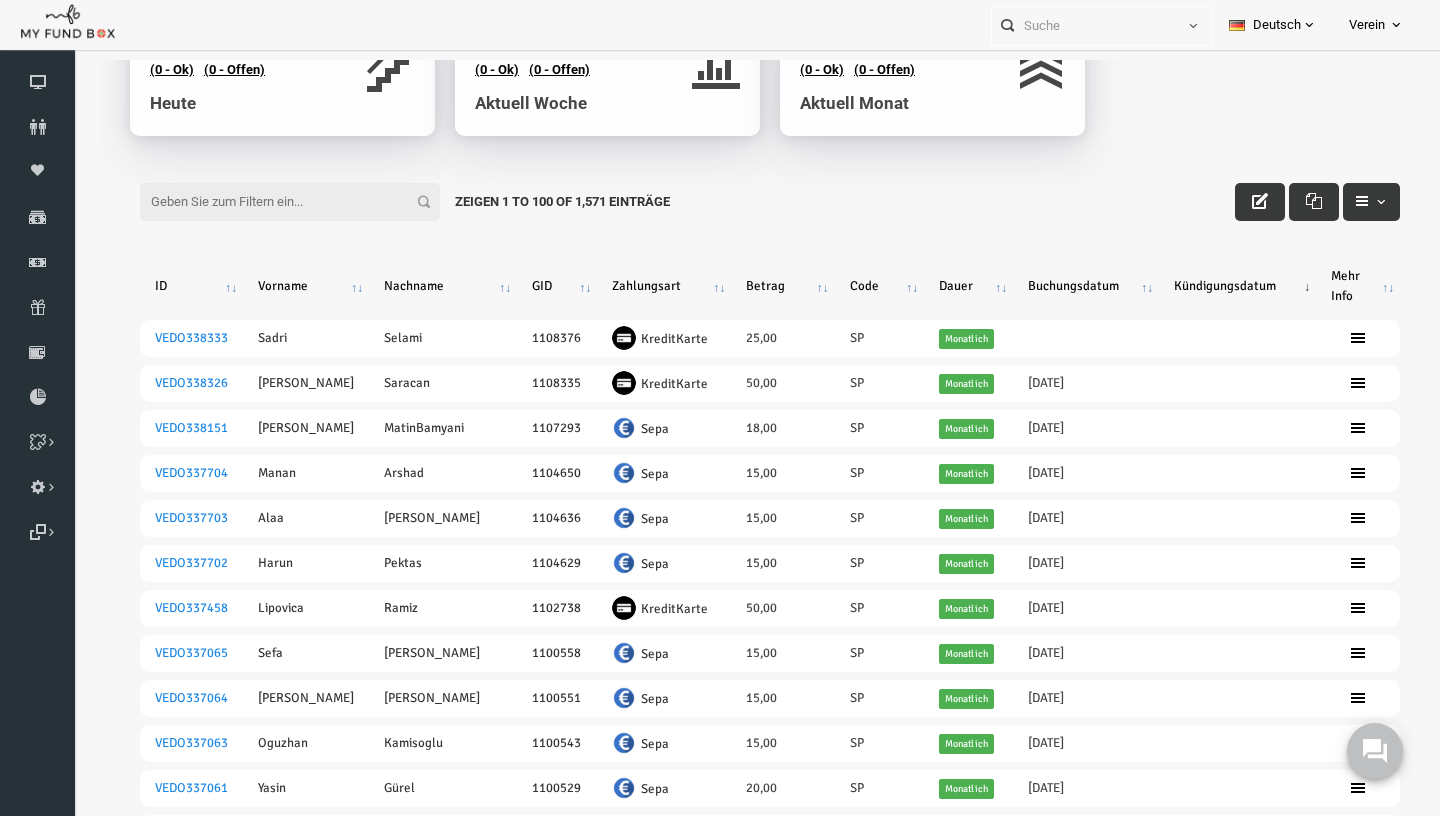 scroll, scrollTop: 164, scrollLeft: 0, axis: vertical 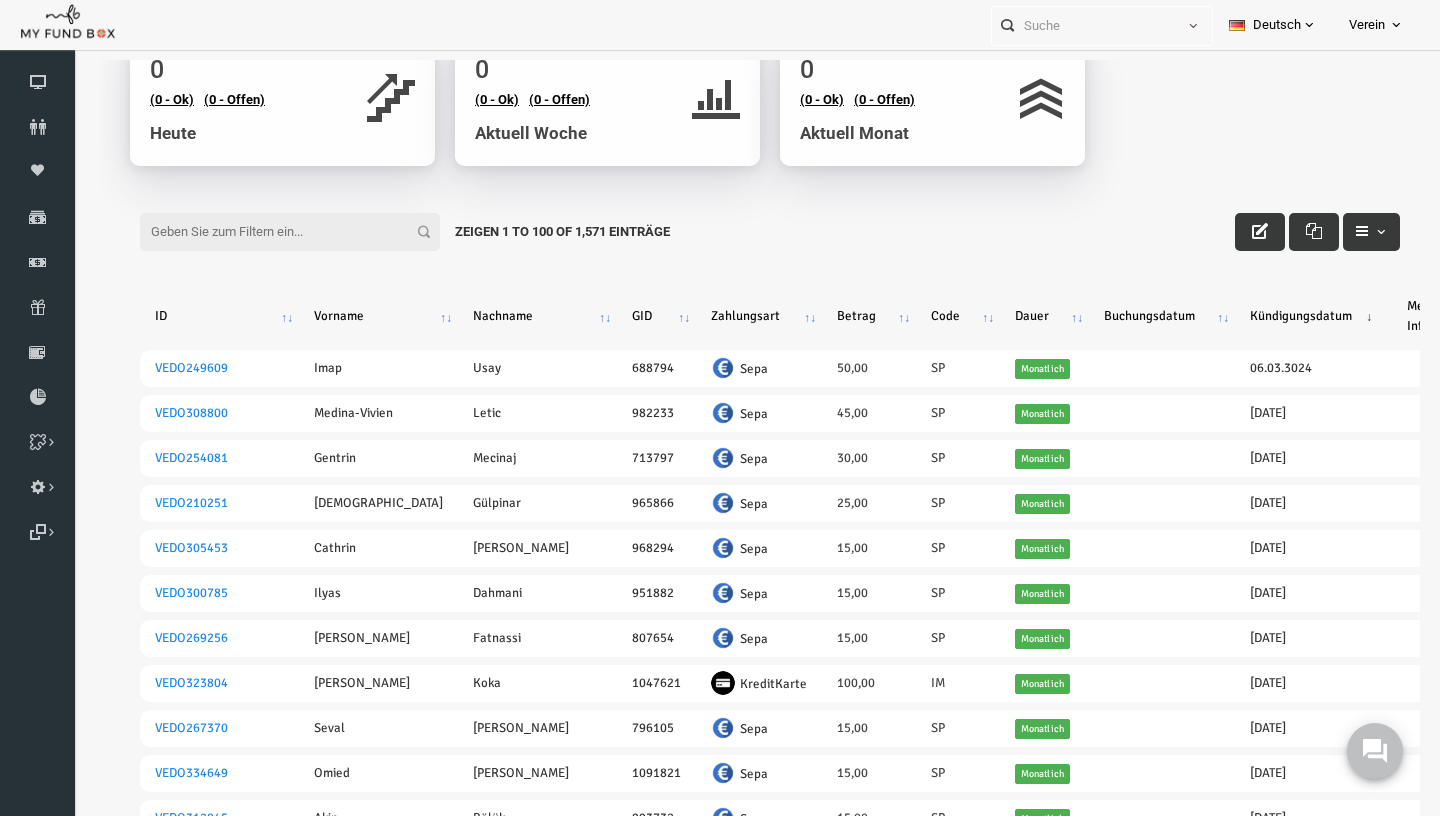click on "Kündigungsdatum" at bounding box center [1285, 316] 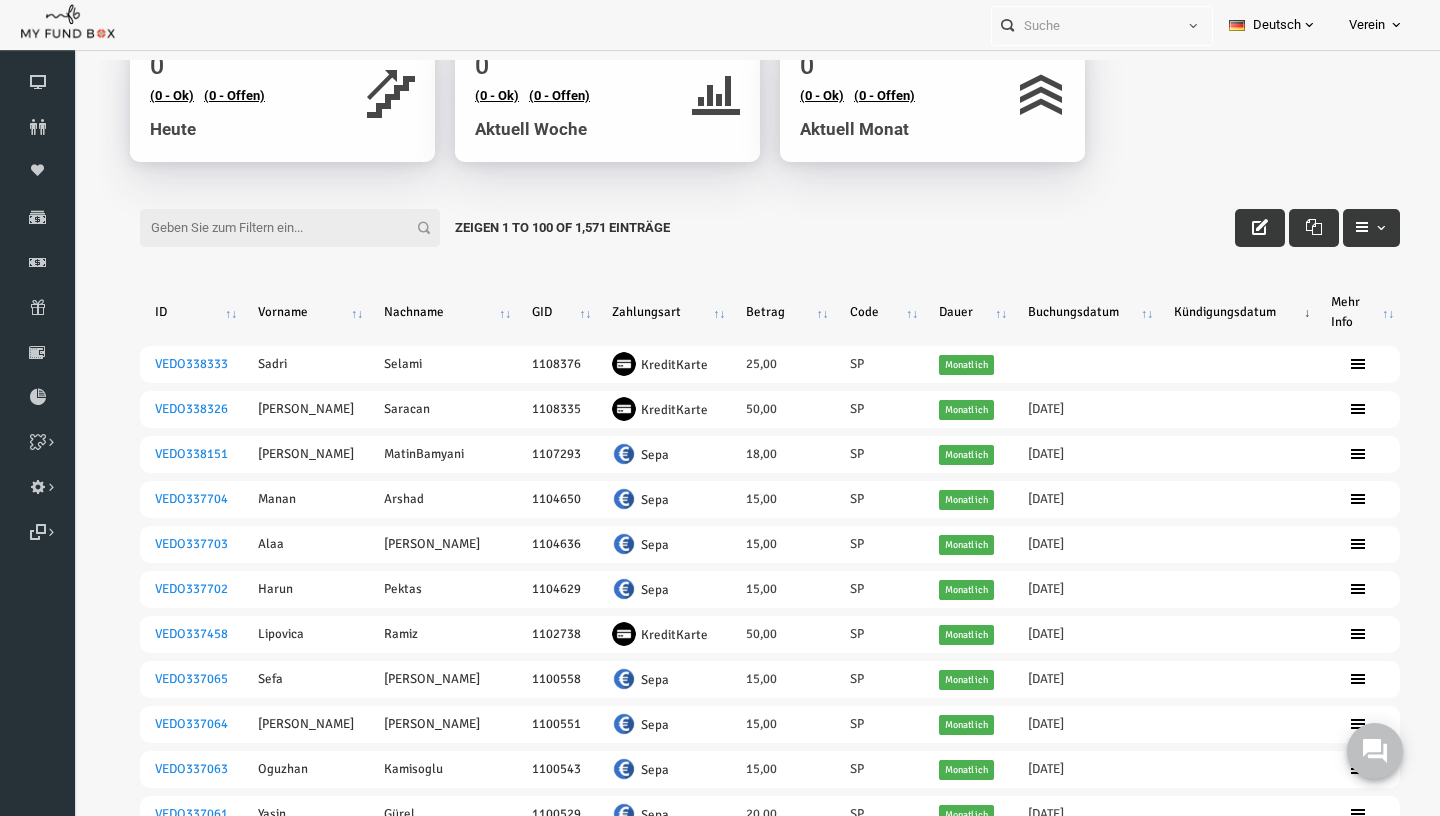 scroll, scrollTop: 0, scrollLeft: 0, axis: both 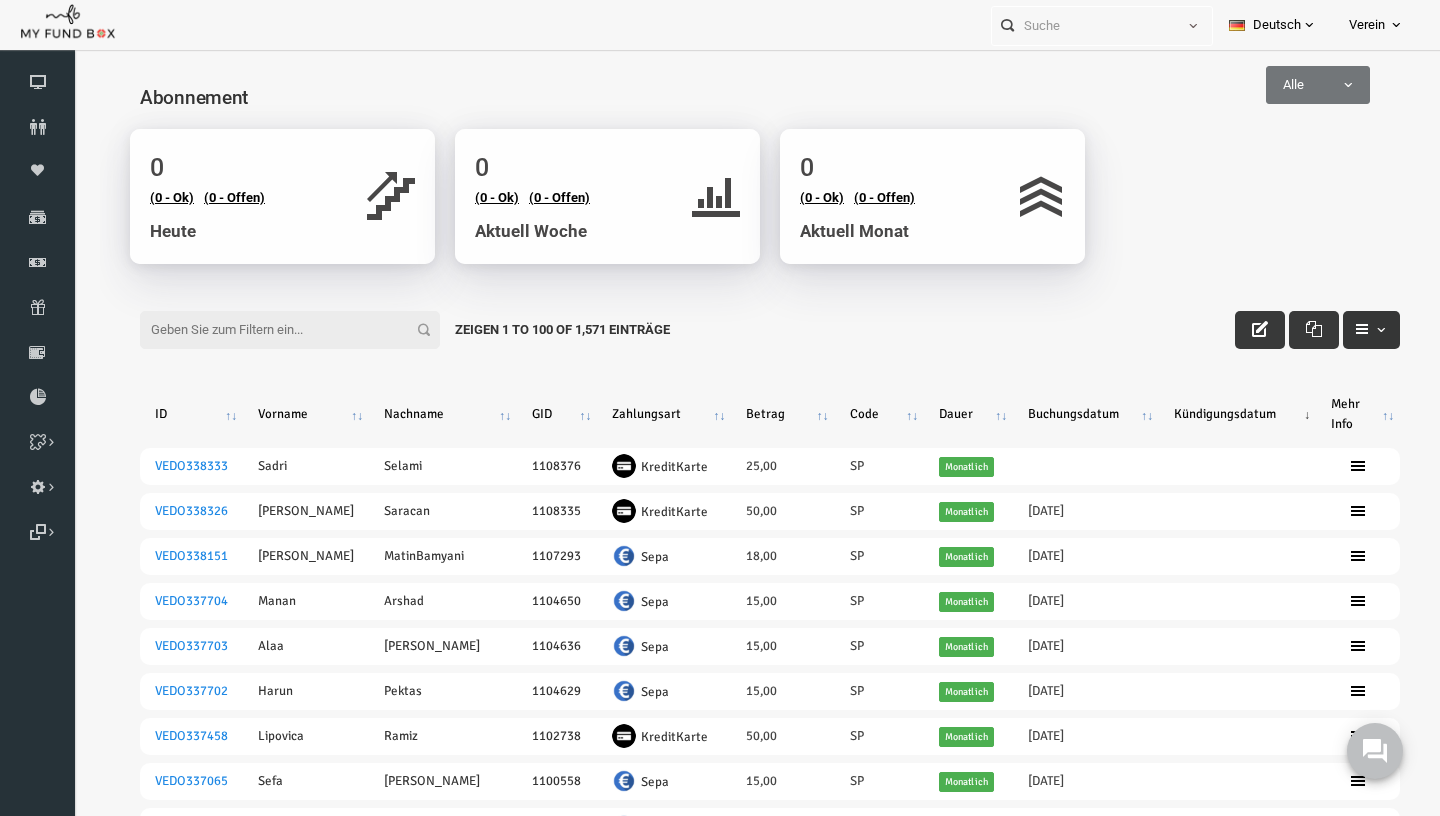 click at bounding box center [1343, 330] 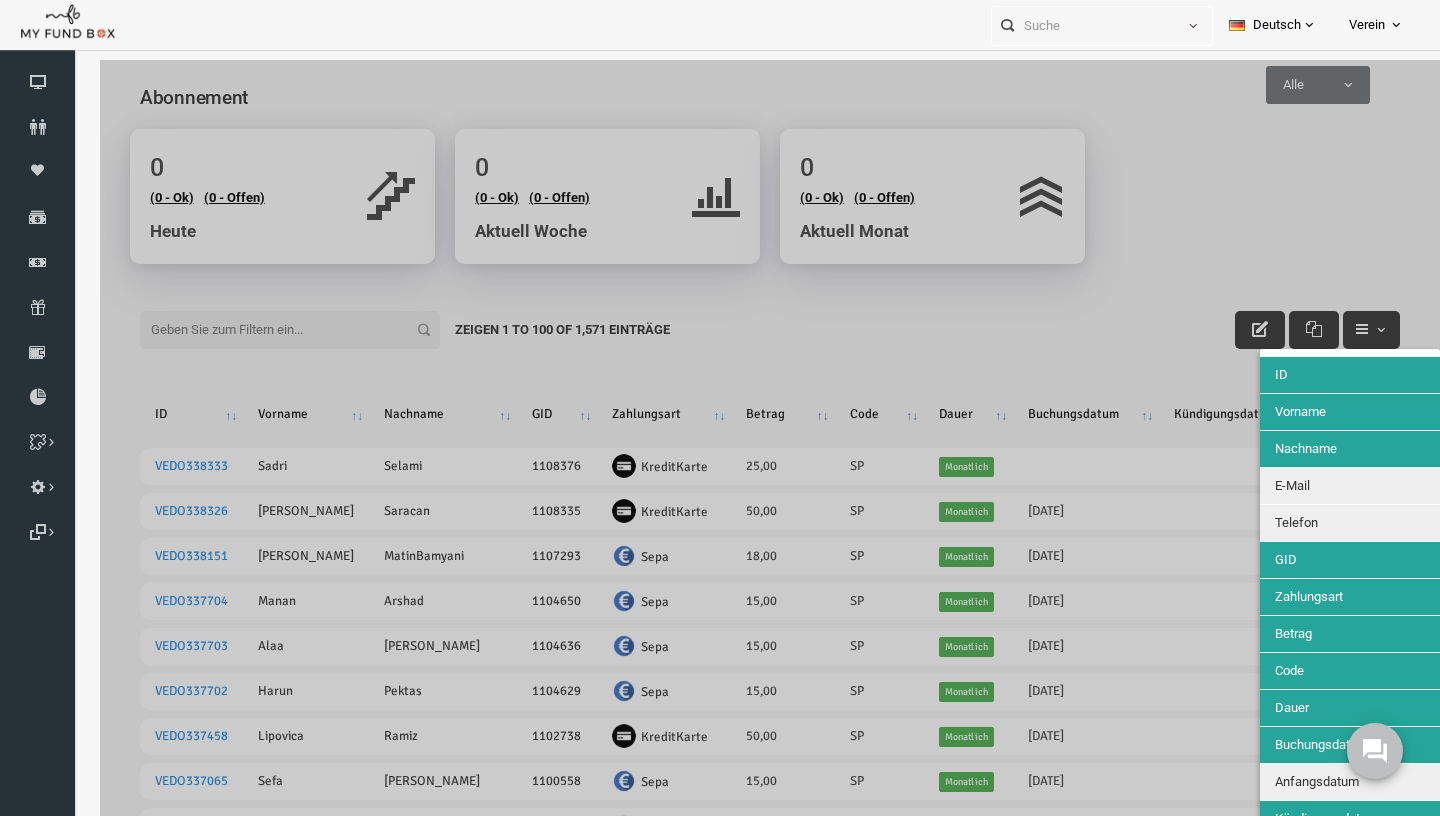 click at bounding box center (742, 2489) 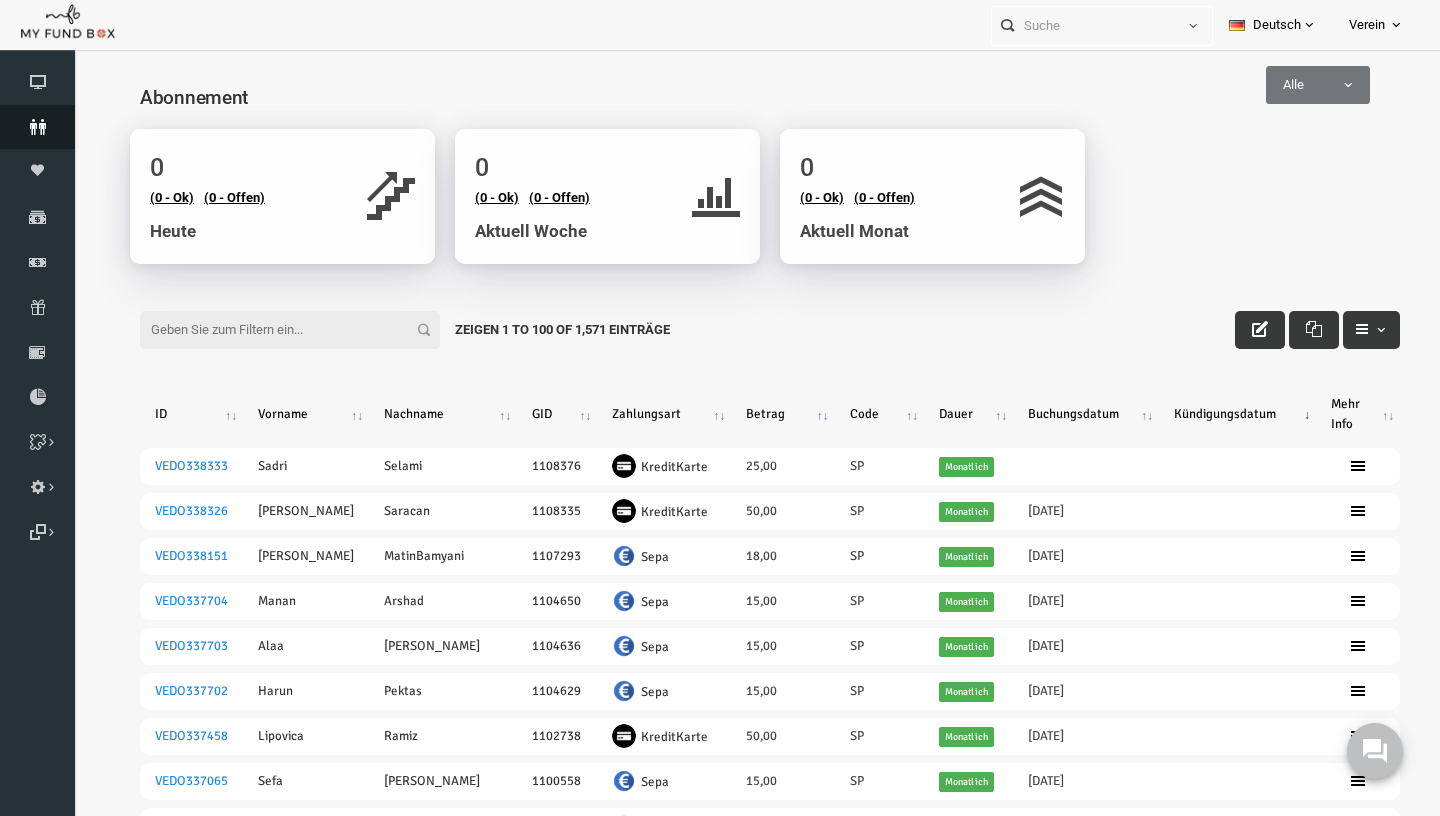 click at bounding box center [37, 127] 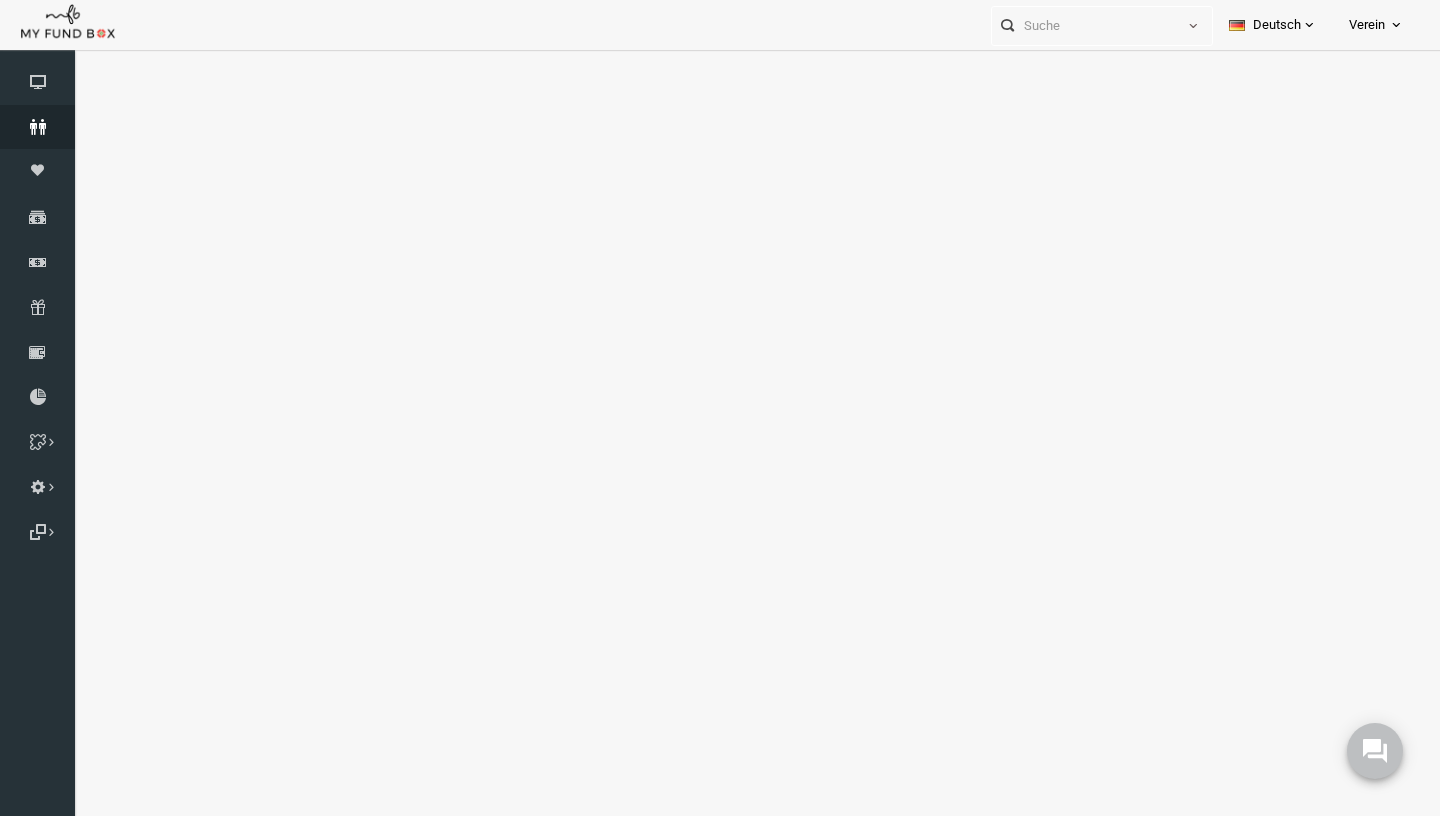 select on "100" 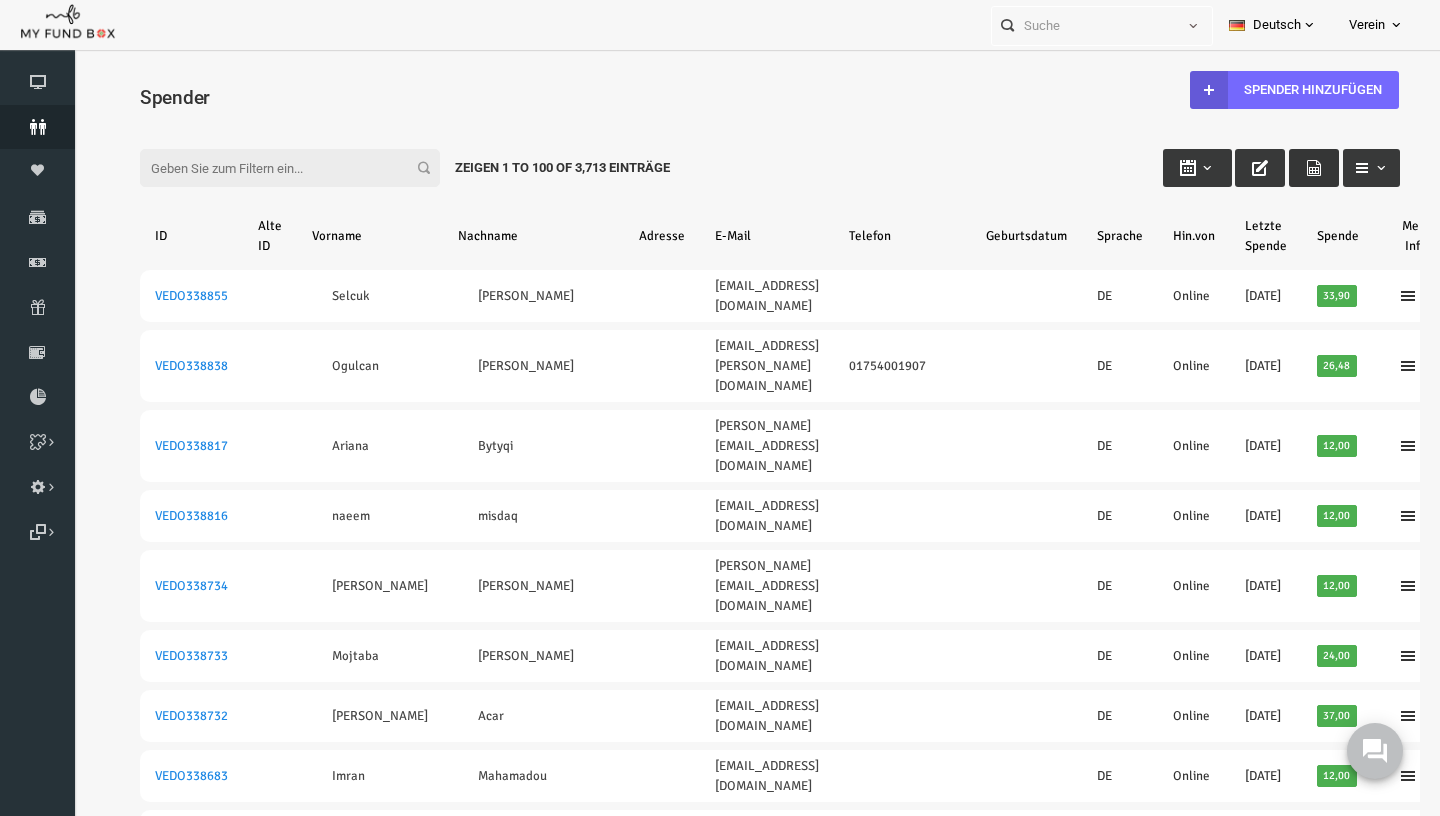 scroll, scrollTop: 0, scrollLeft: 0, axis: both 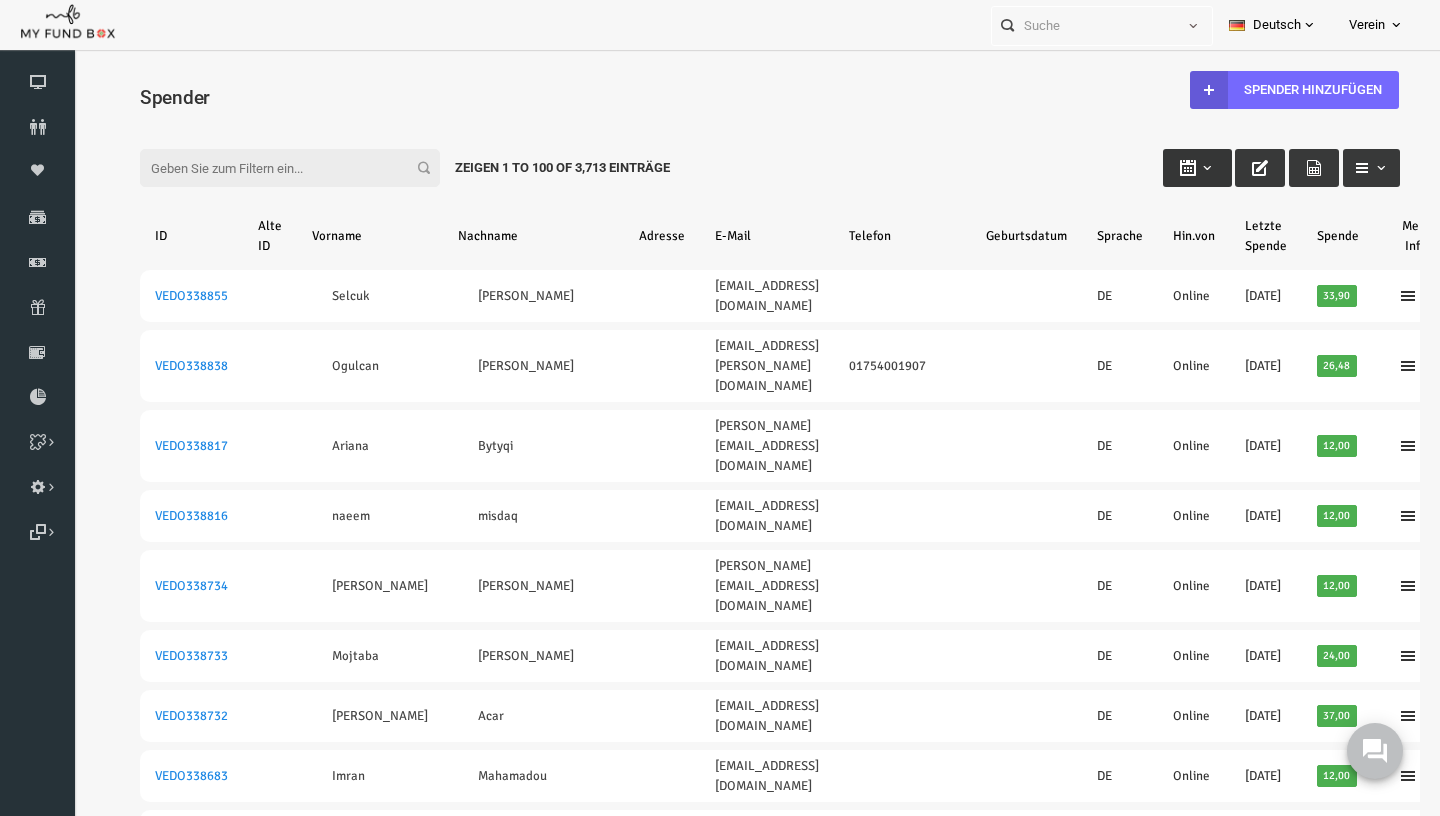 type on "[DATE]" 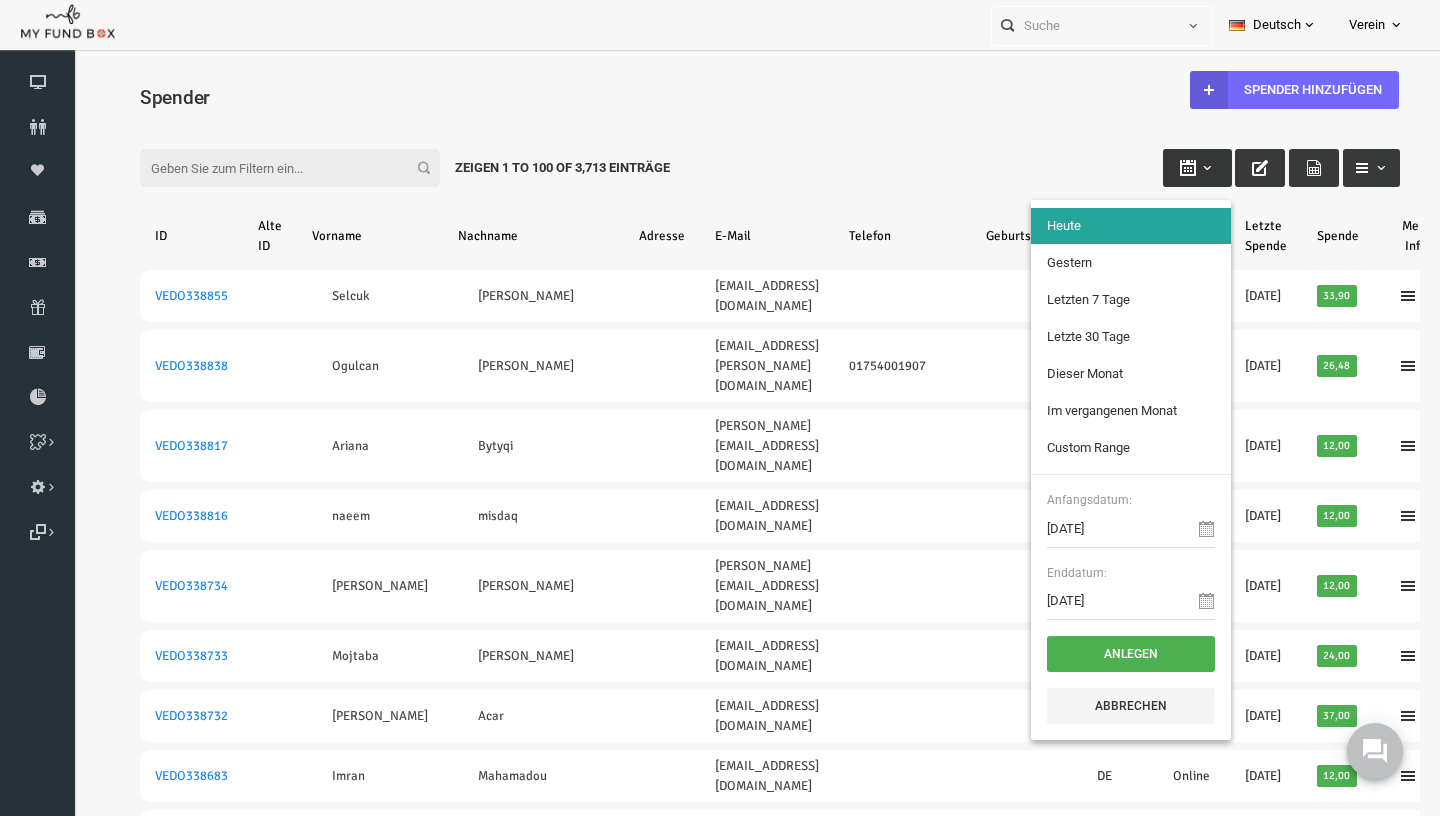 type on "[DATE]" 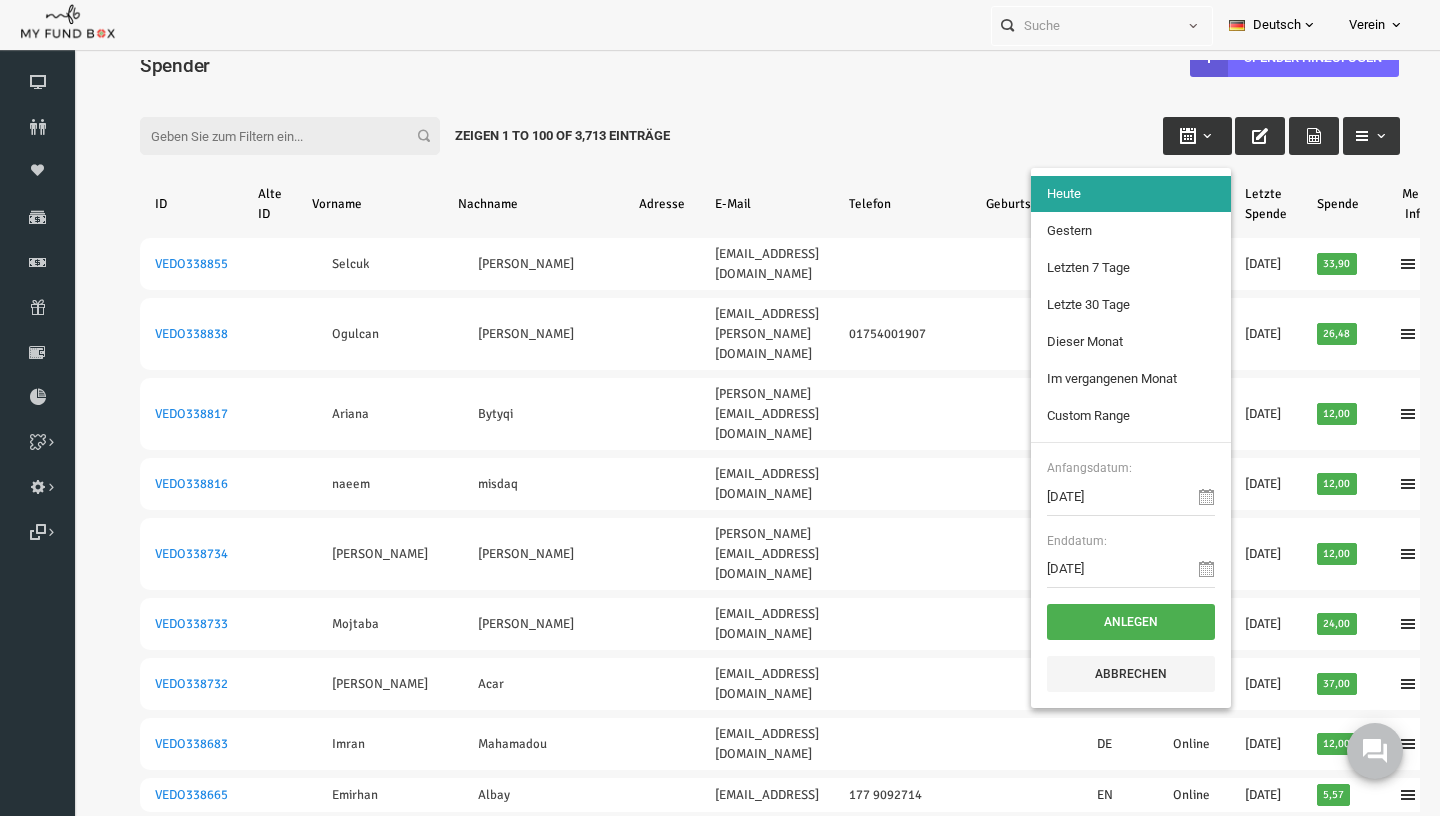 scroll, scrollTop: 0, scrollLeft: 0, axis: both 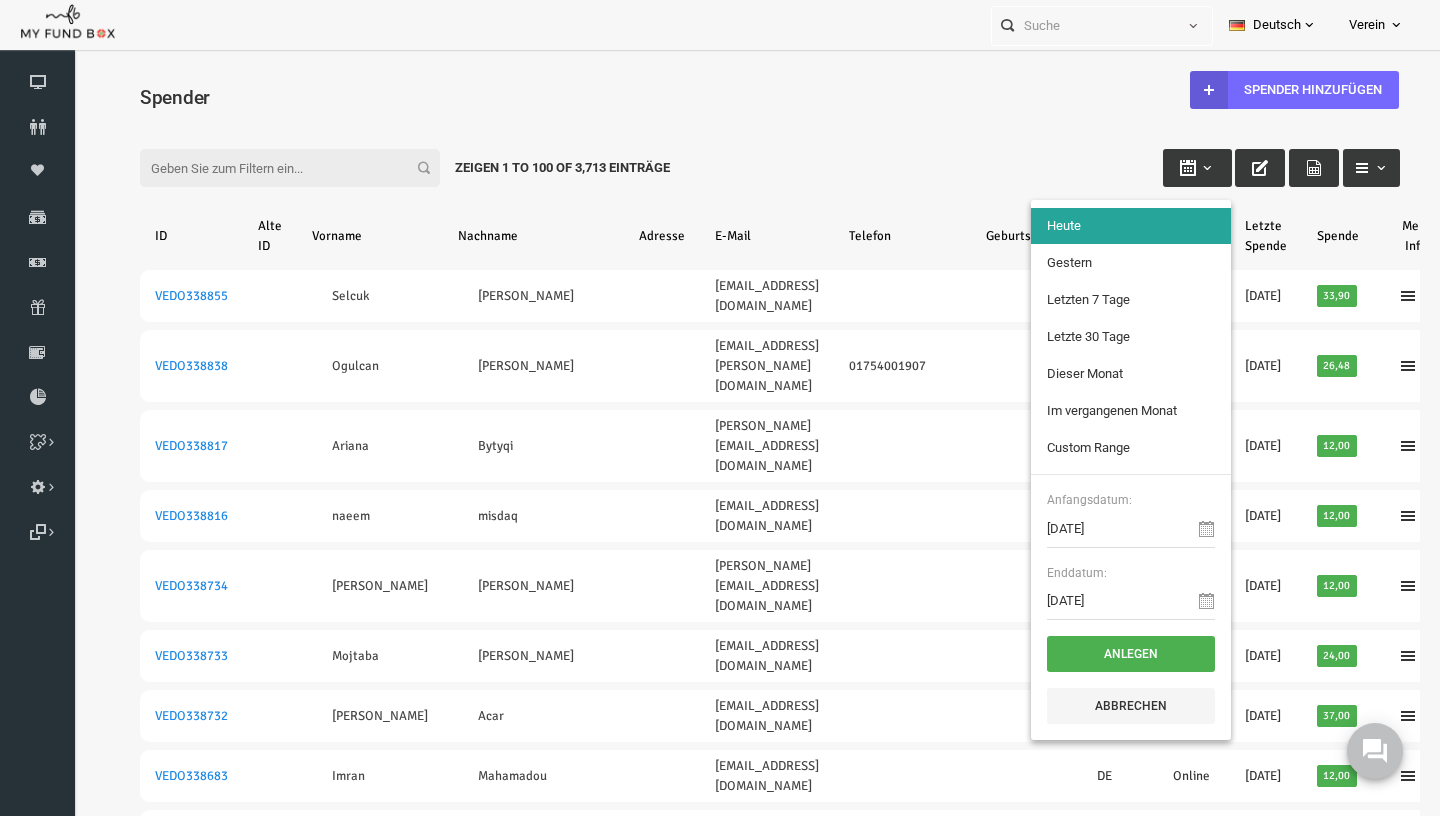 click on "Custom Range" at bounding box center [1103, 448] 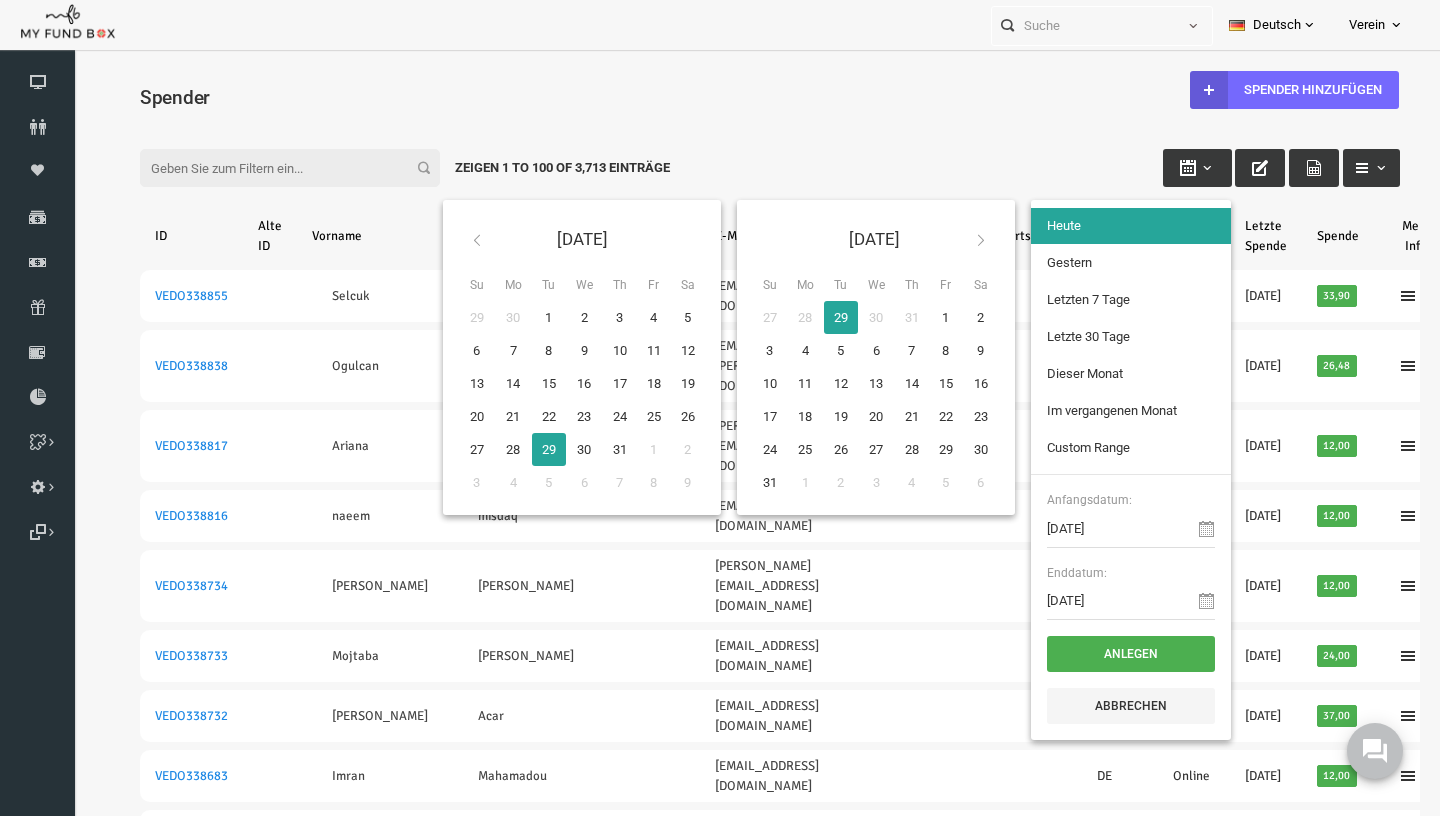 click on "Custom Range" at bounding box center [1103, 448] 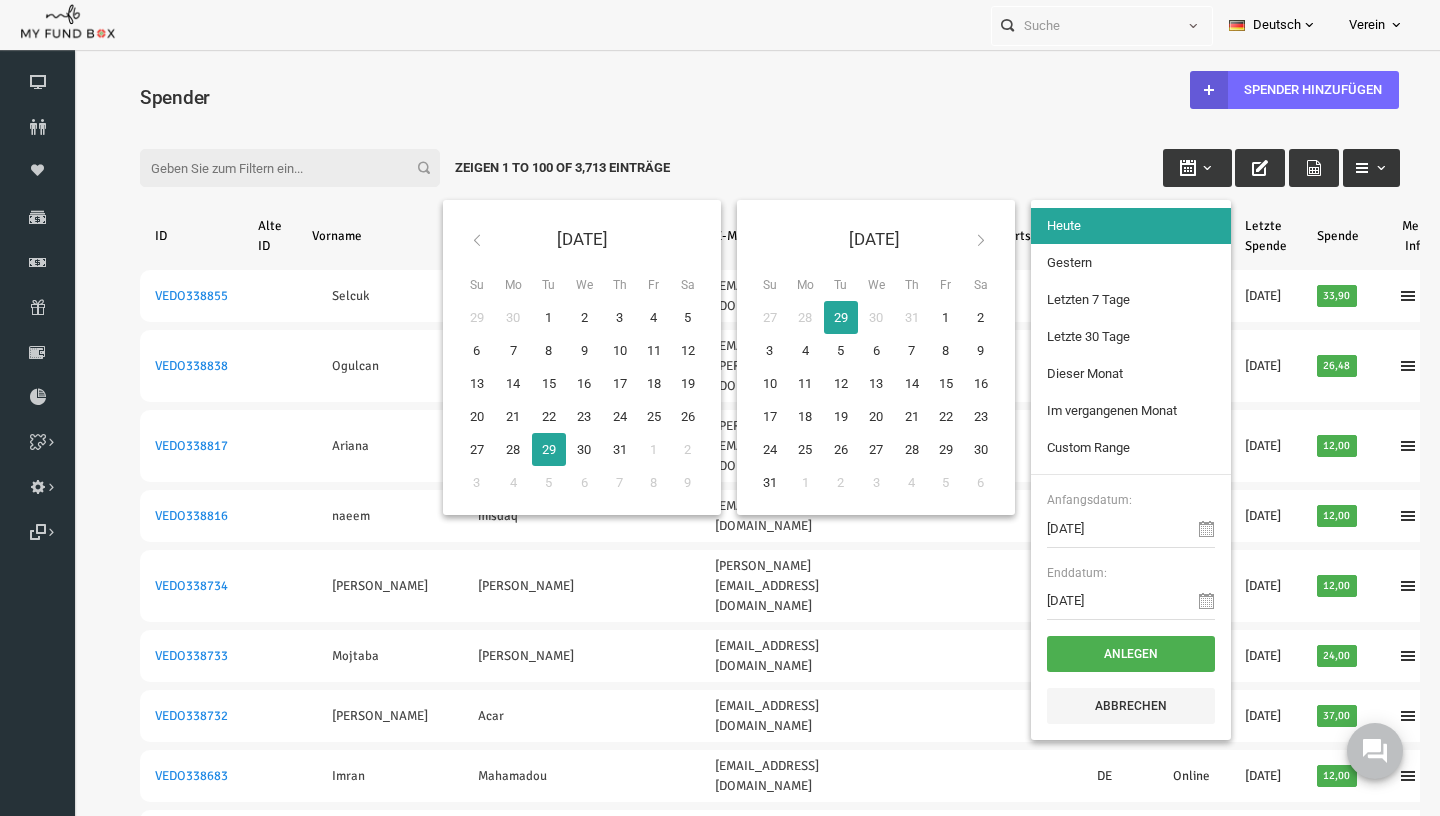 click at bounding box center (1334, 168) 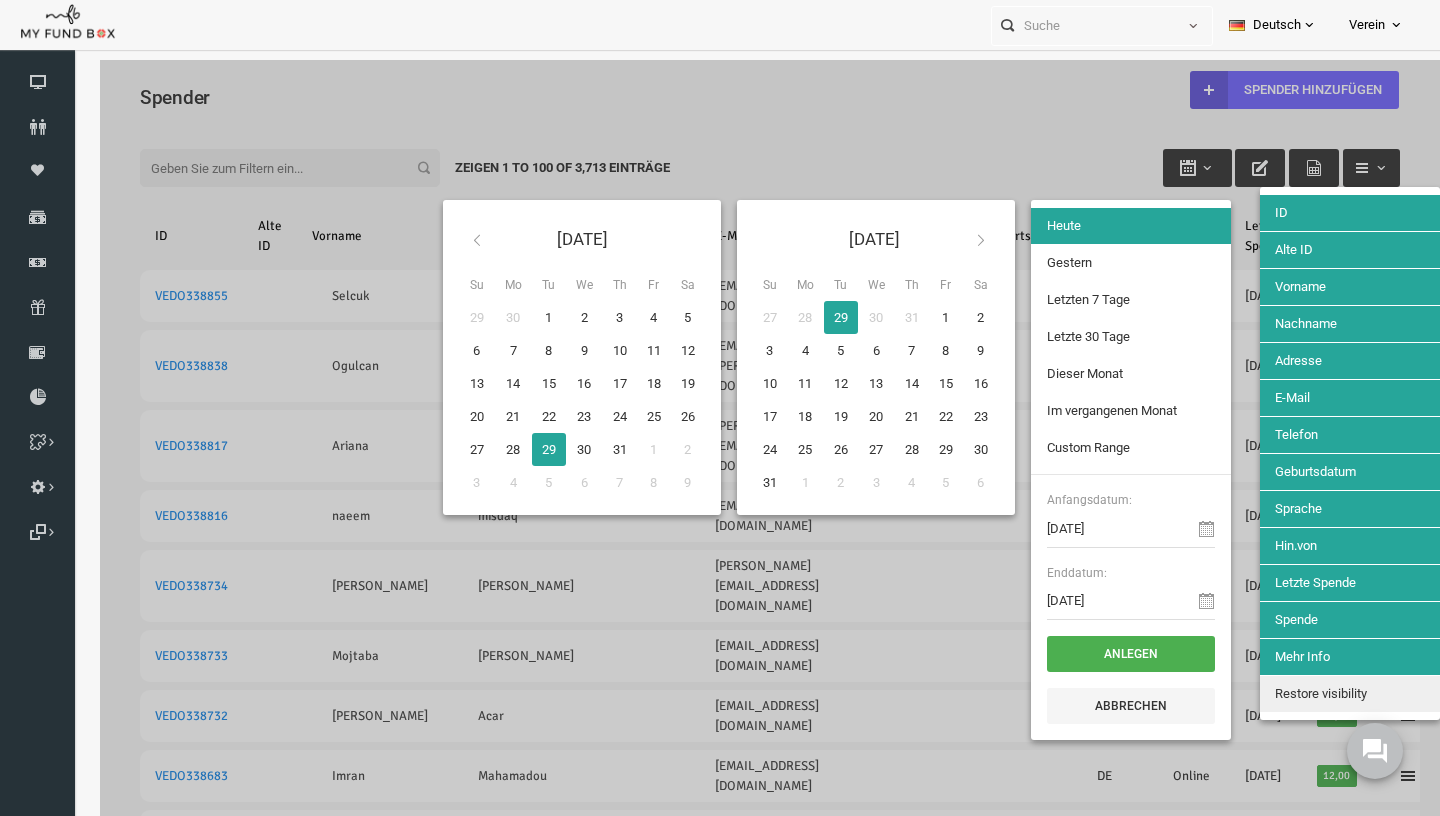 click at bounding box center [742, 2328] 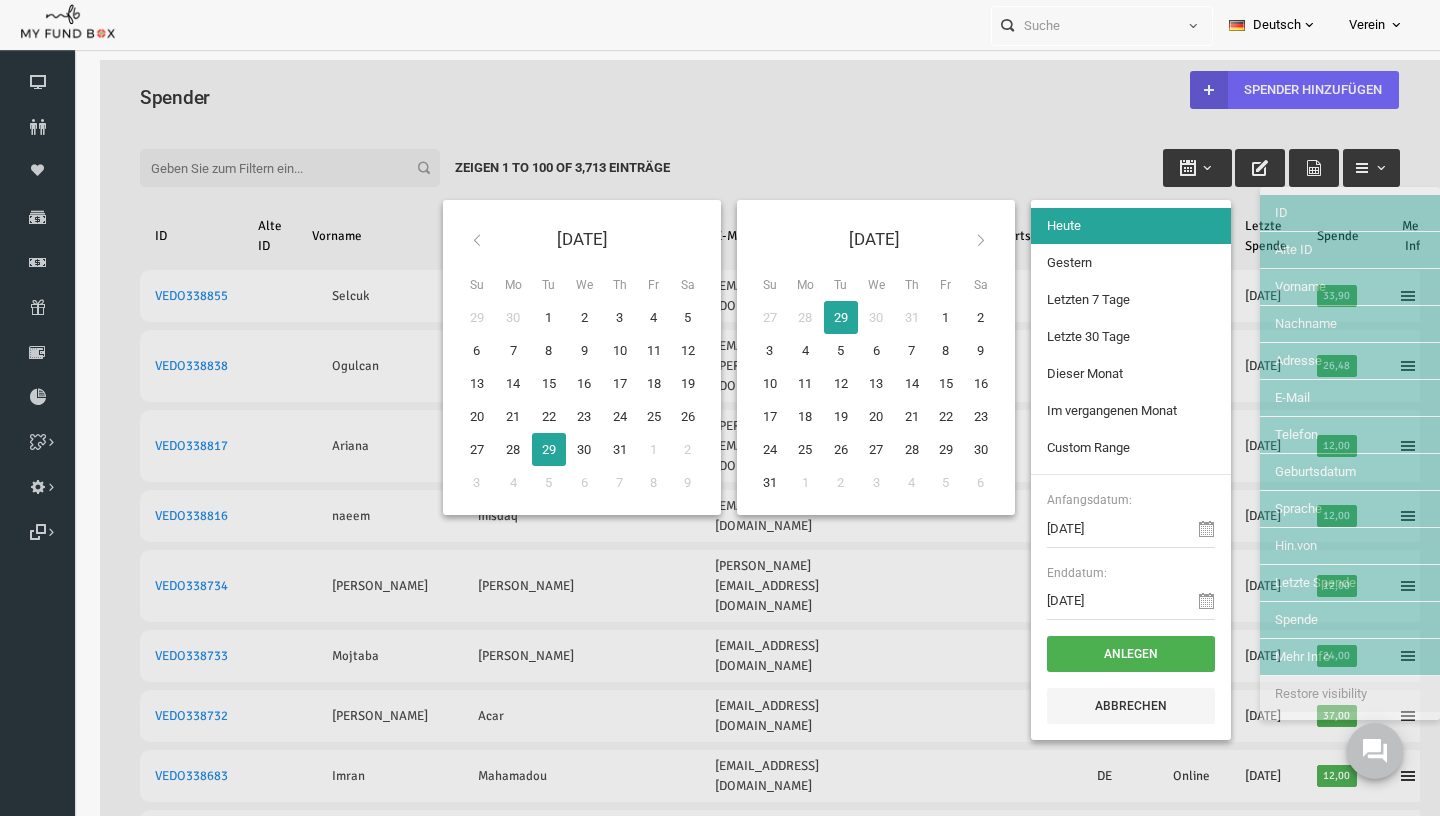 click at bounding box center [742, 2328] 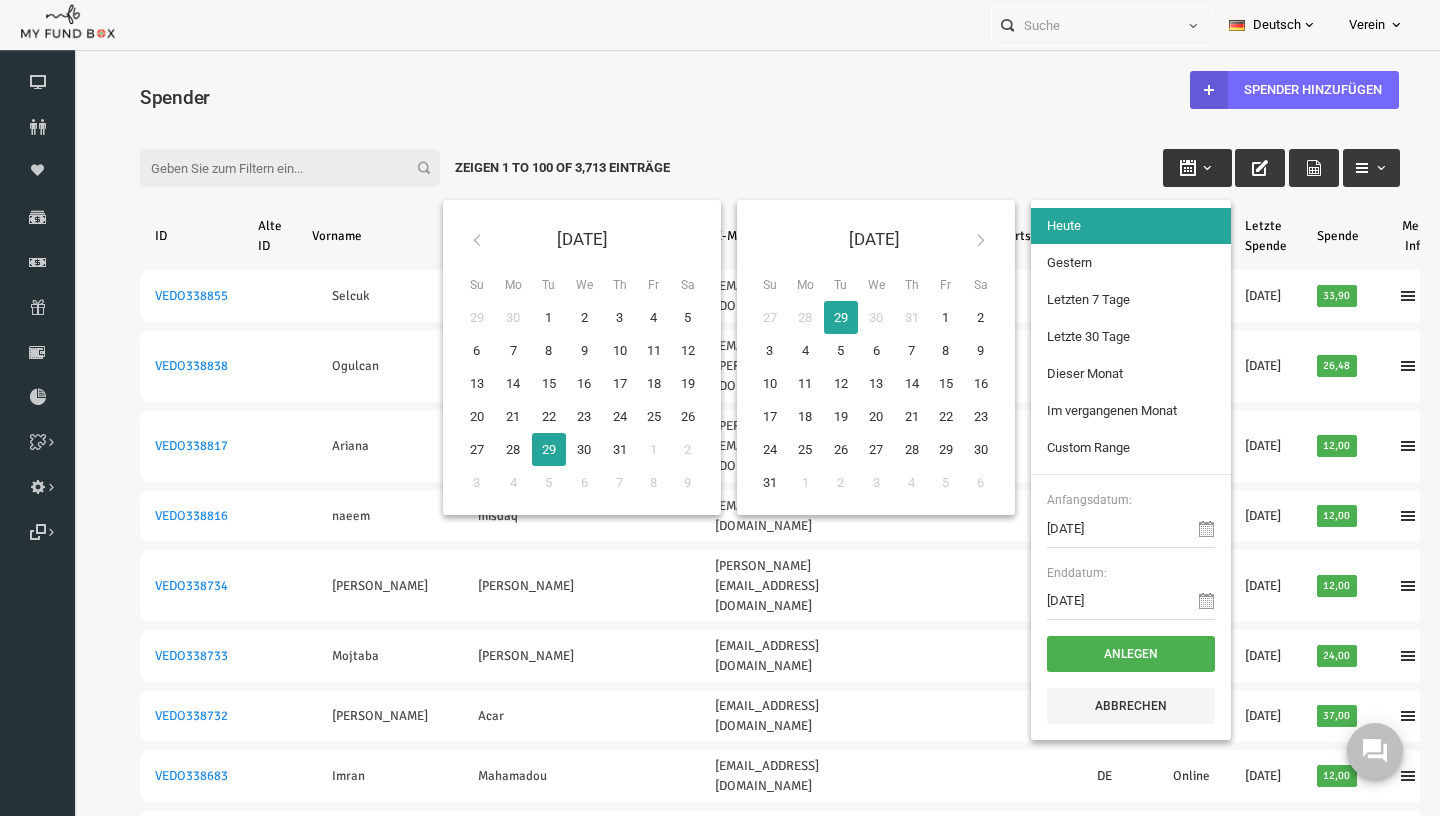 click at bounding box center (1169, 168) 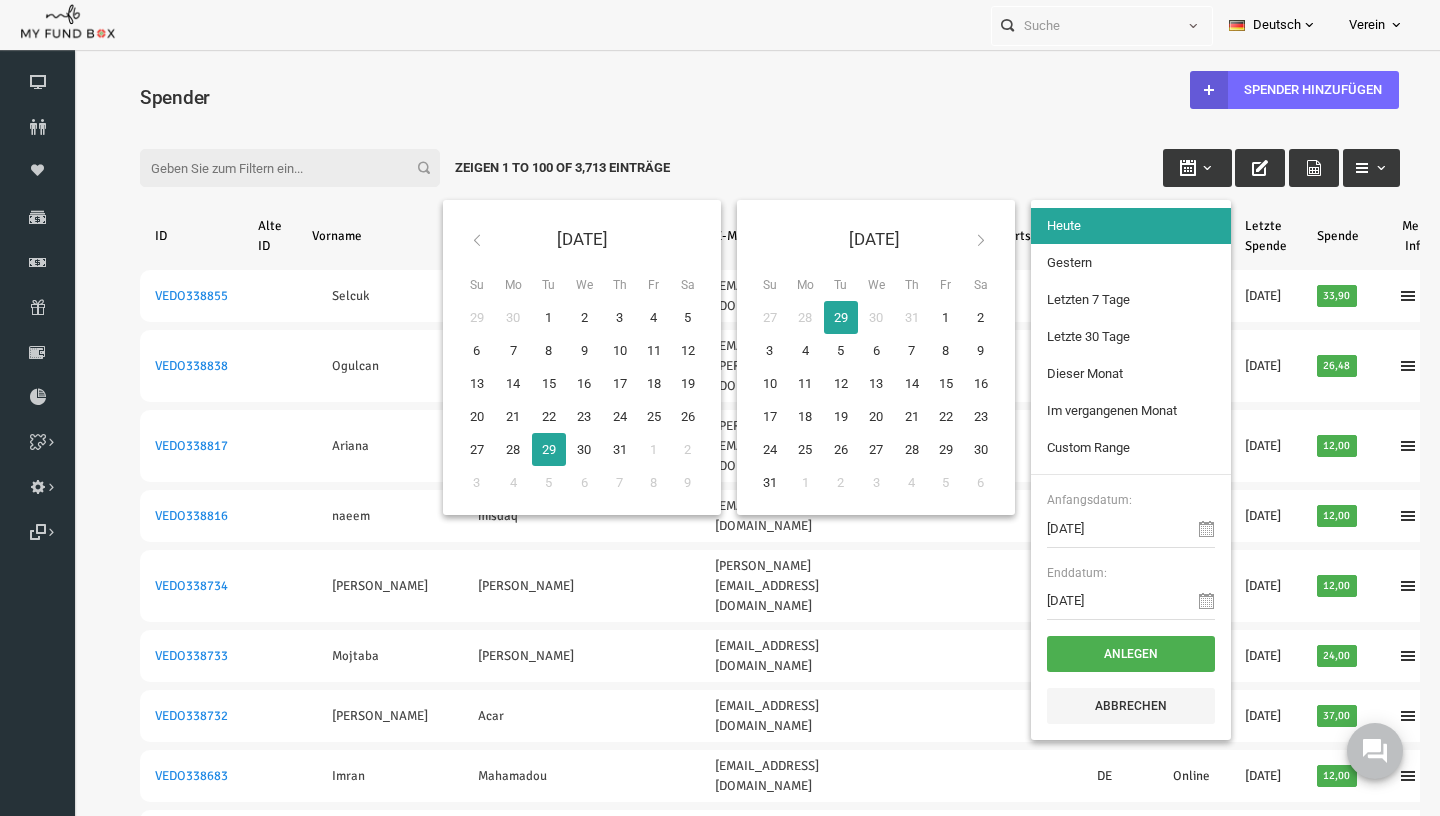 click on "Heute" at bounding box center [1103, 226] 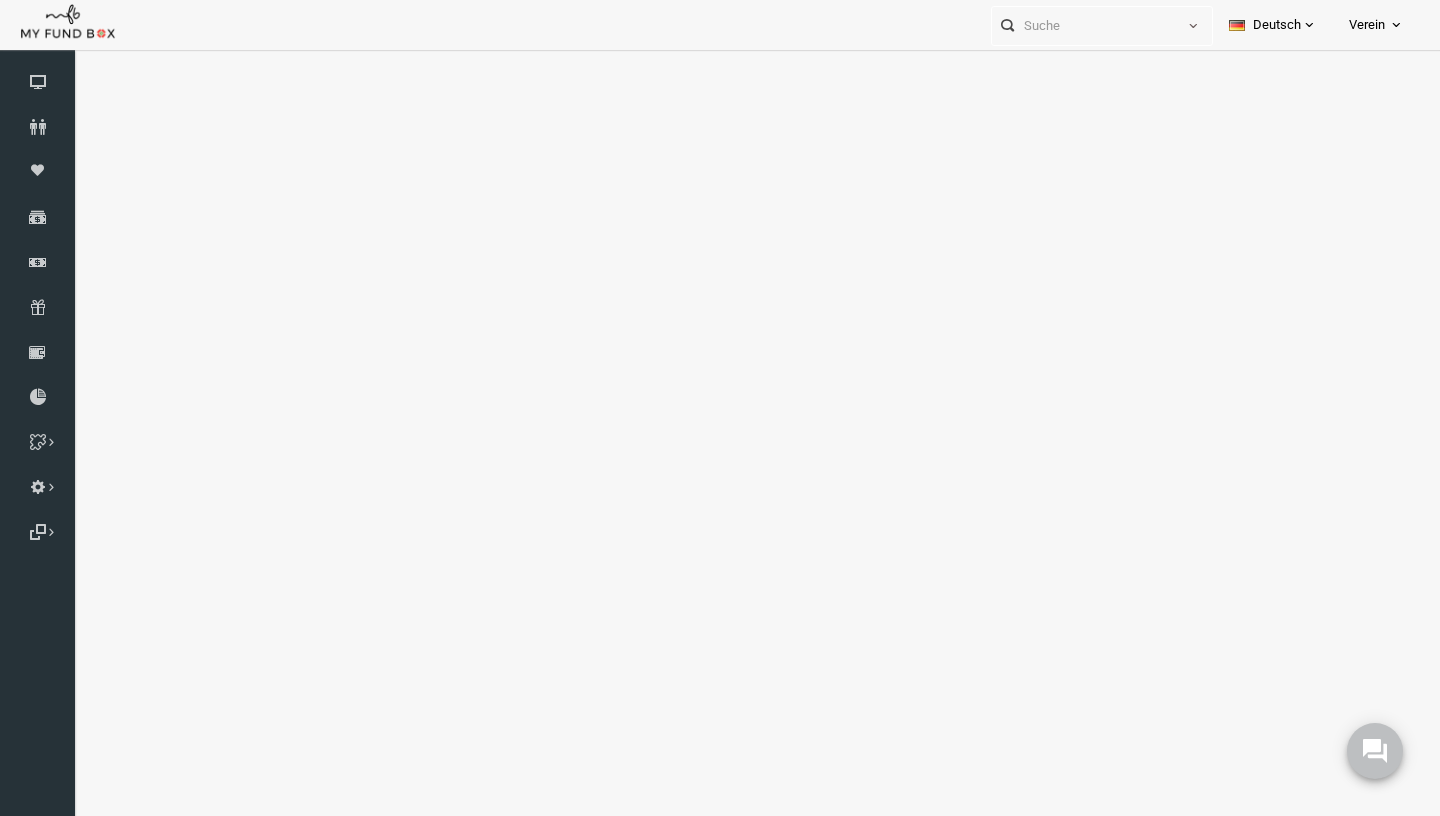 select on "100" 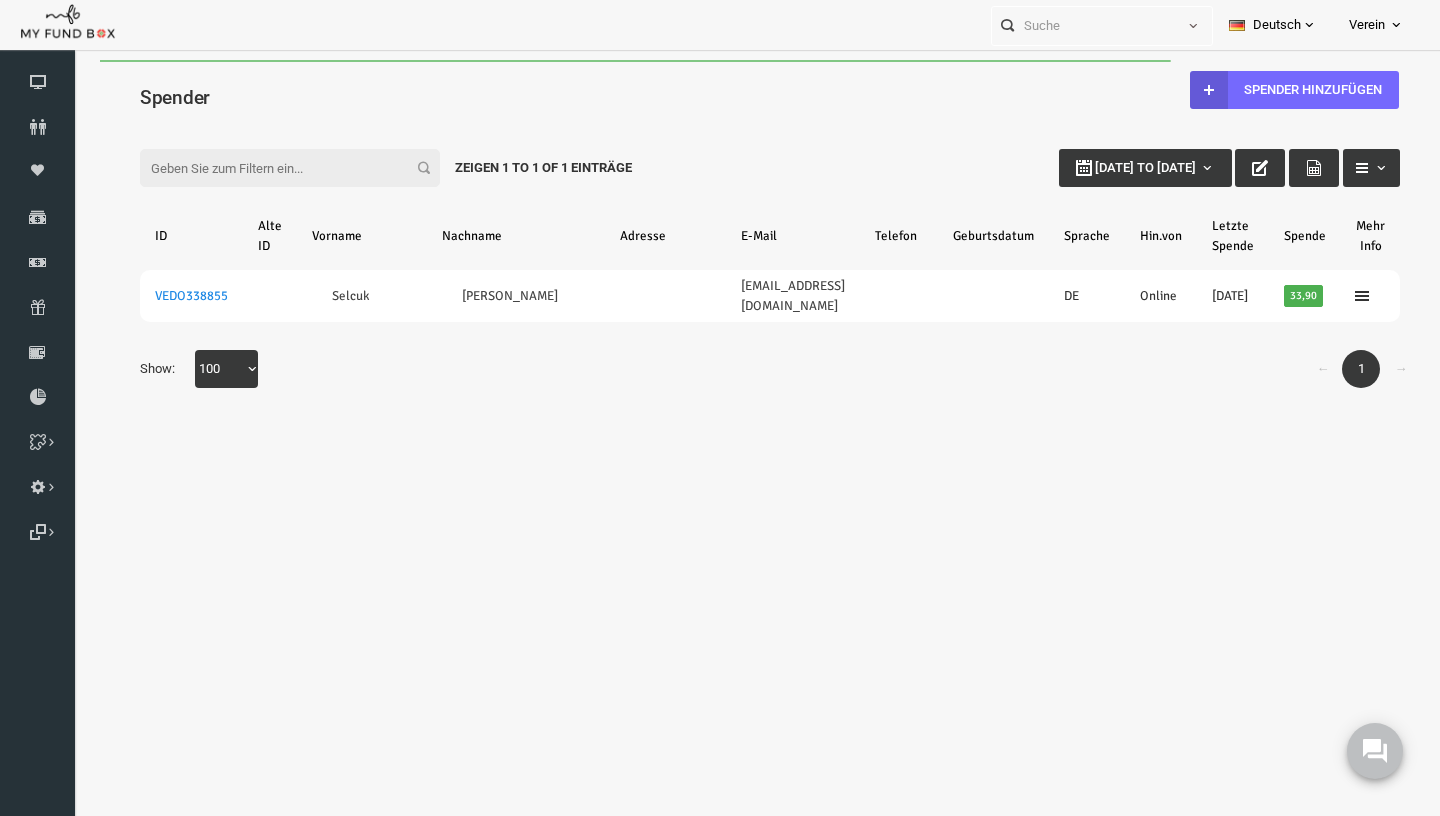 scroll, scrollTop: 0, scrollLeft: 0, axis: both 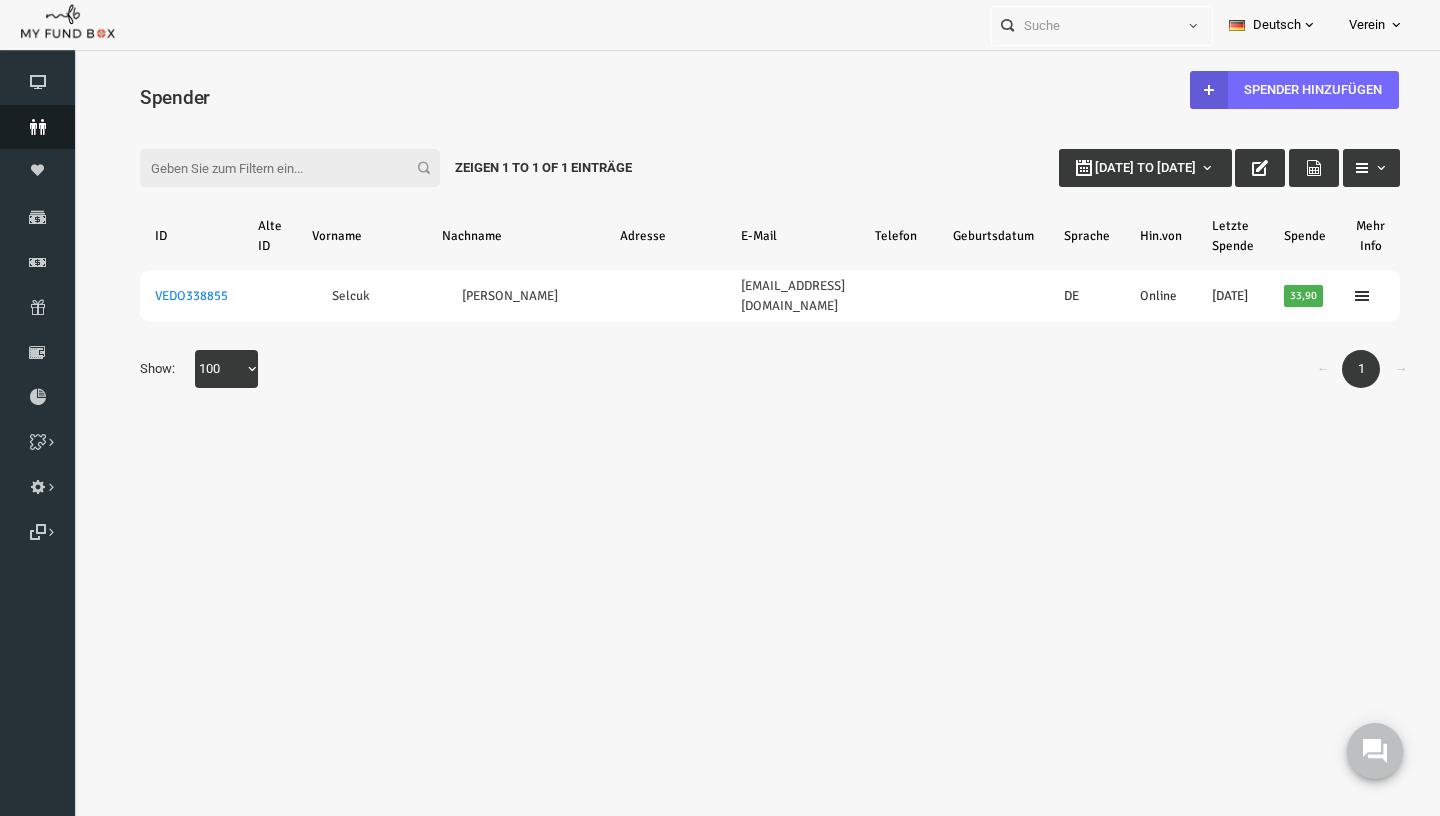 click at bounding box center [37, 127] 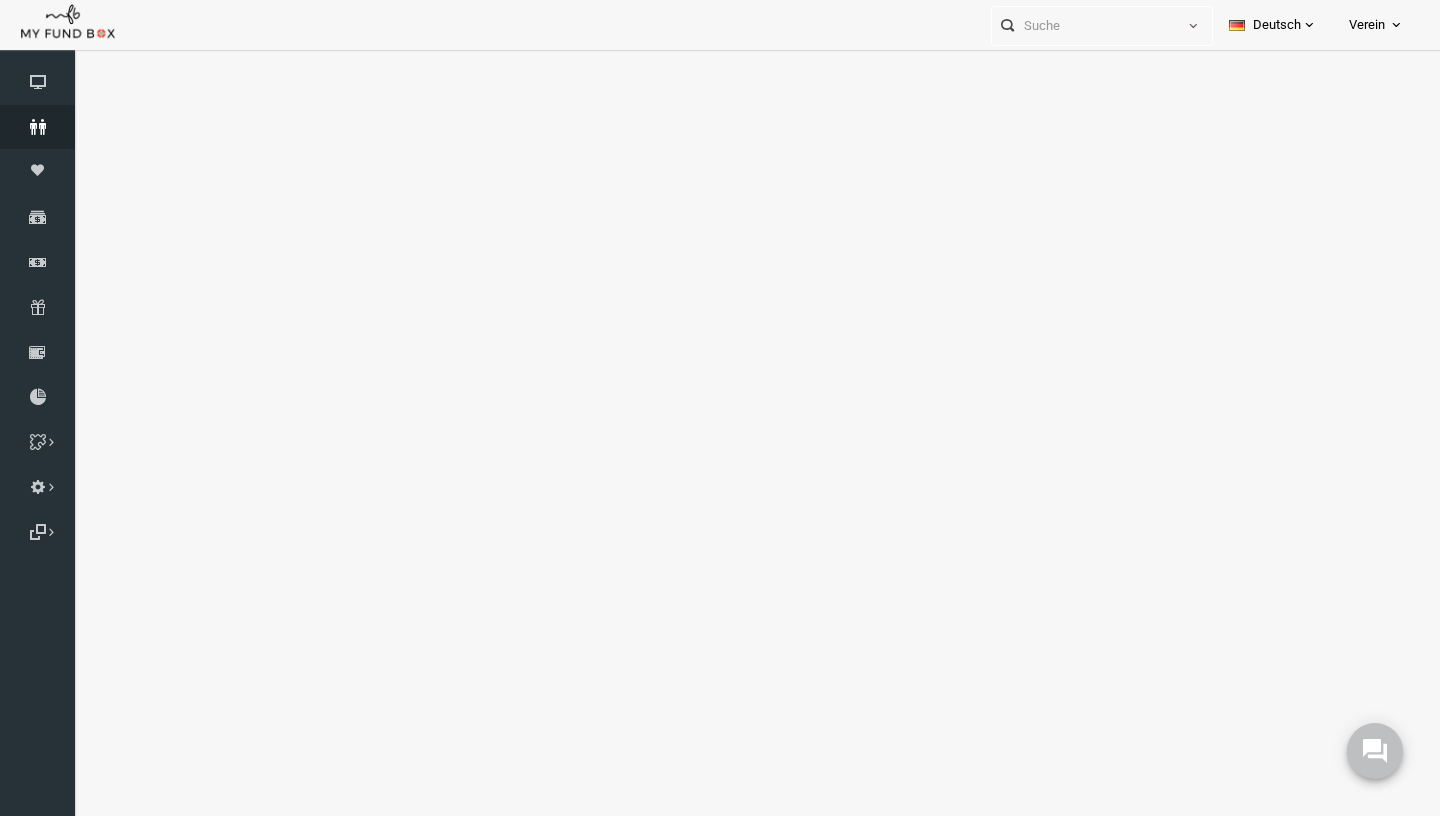 select on "100" 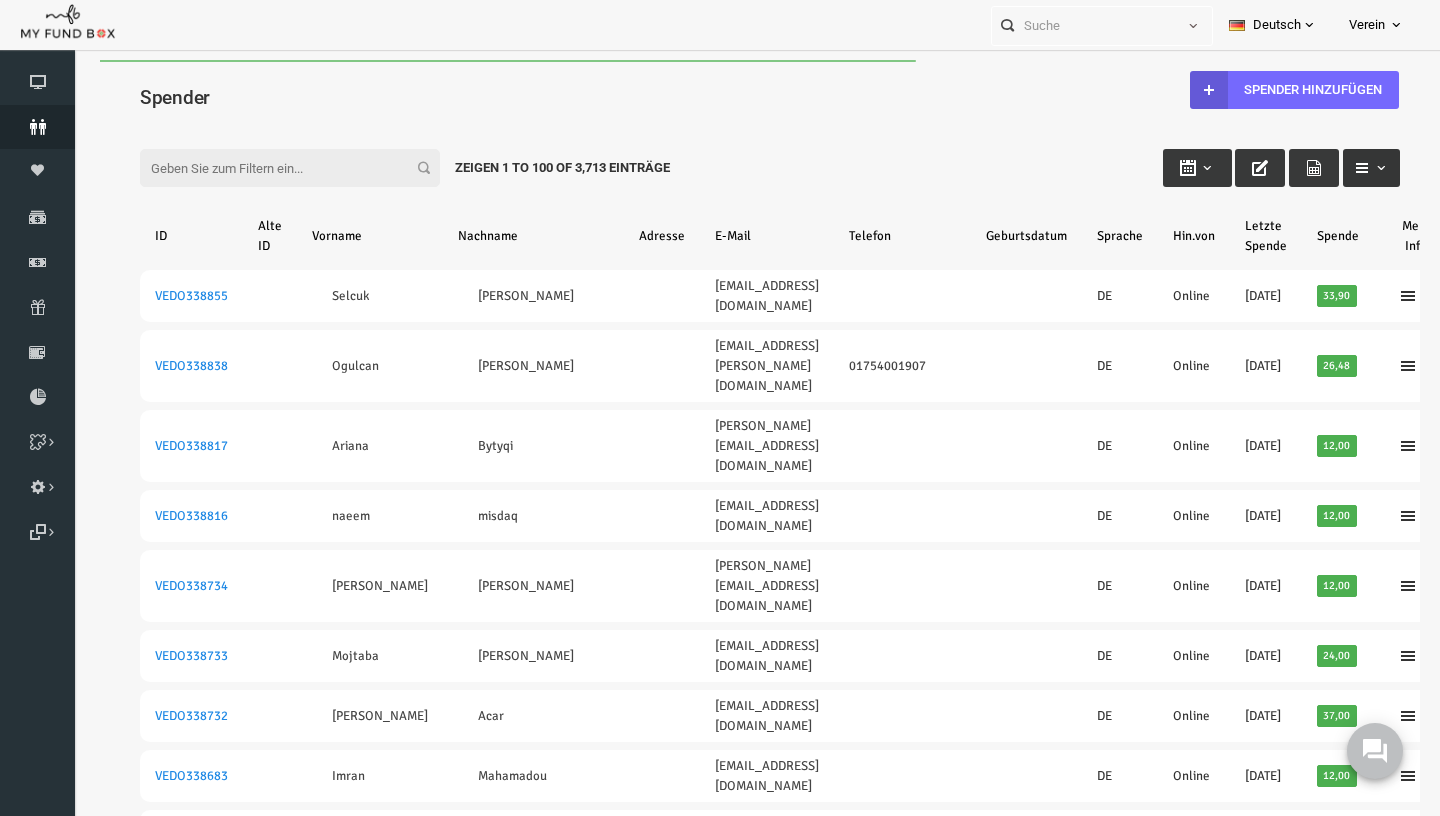 scroll, scrollTop: 0, scrollLeft: 0, axis: both 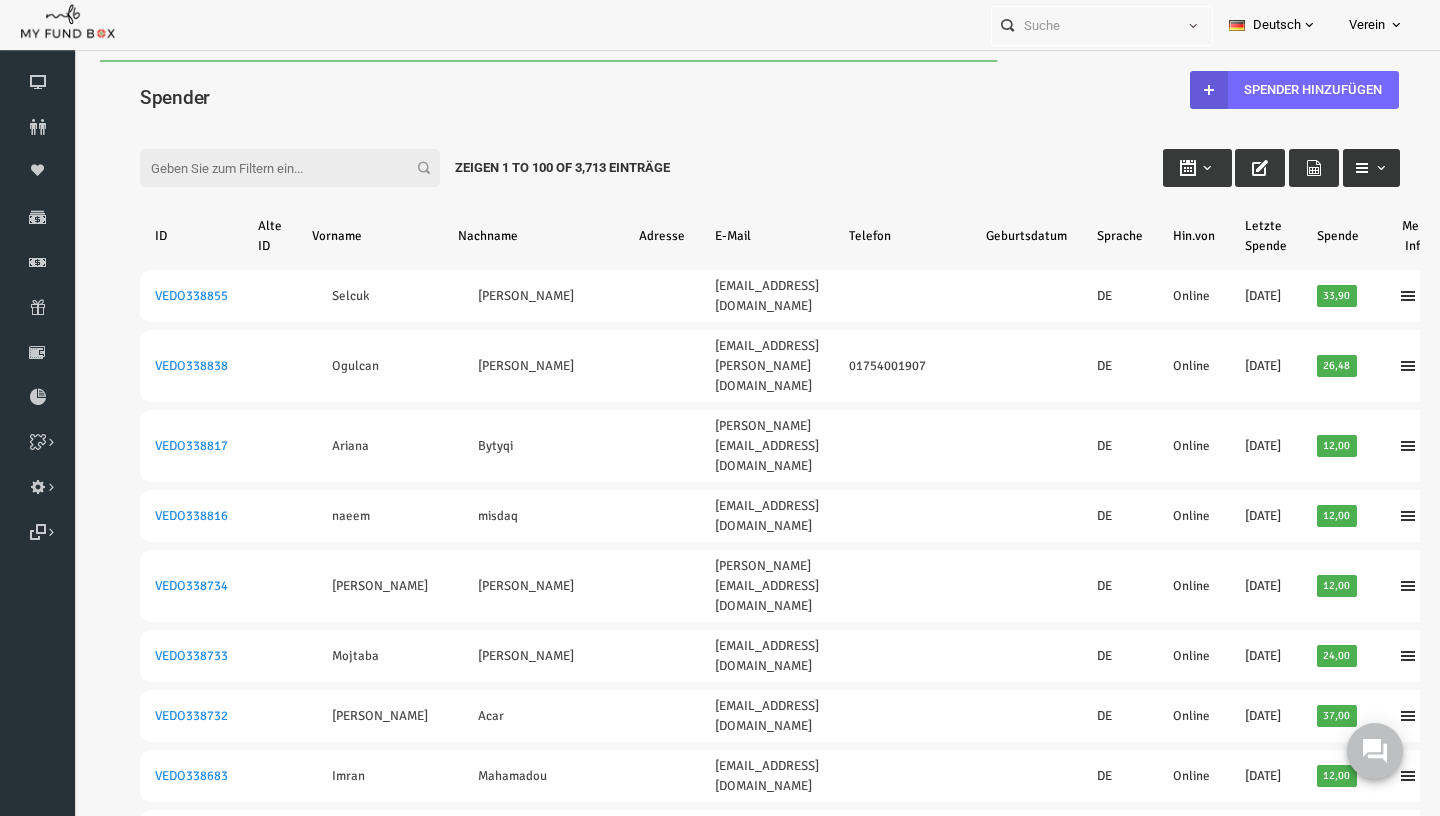 click at bounding box center (1353, 168) 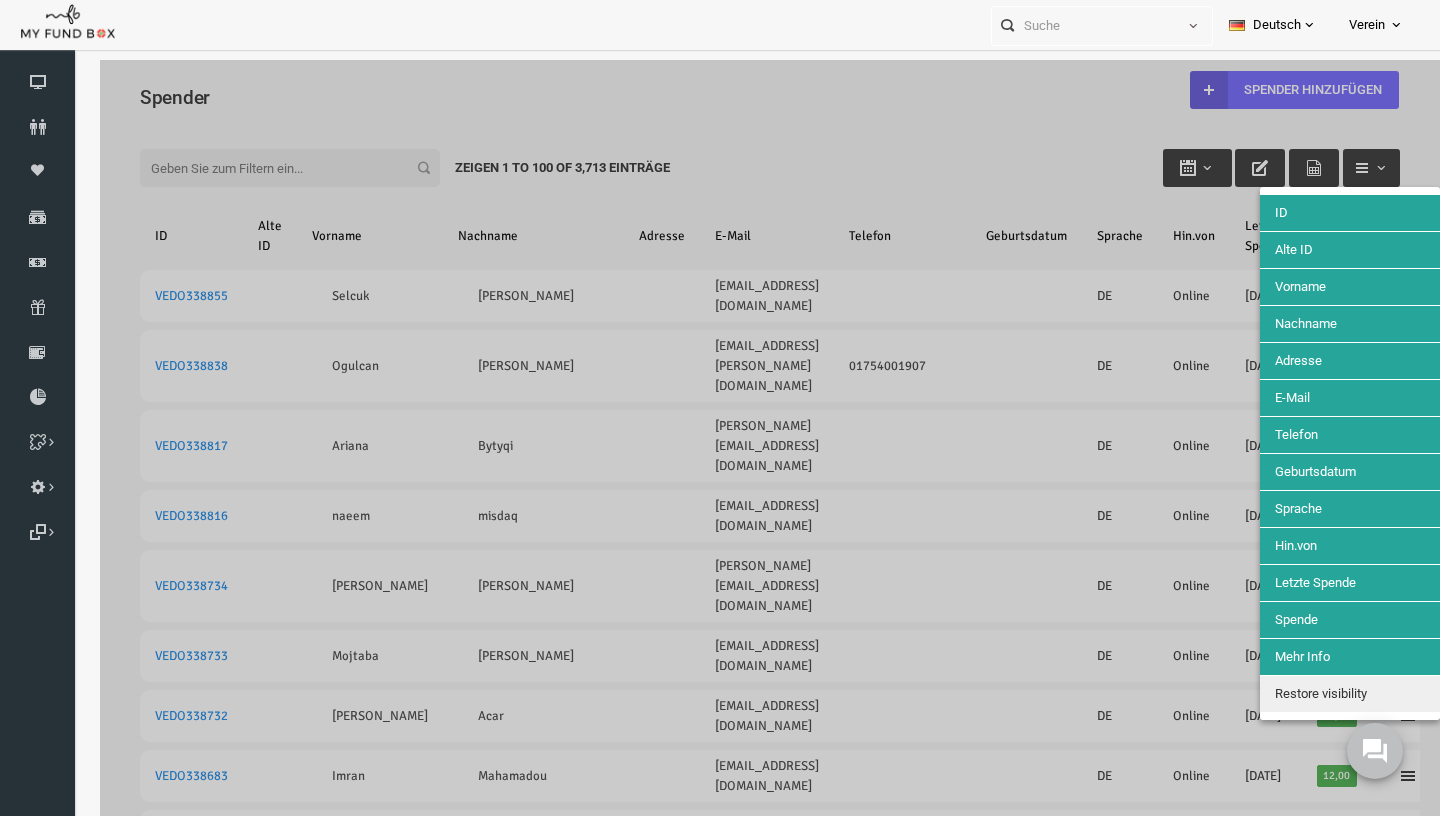 click at bounding box center (742, 2328) 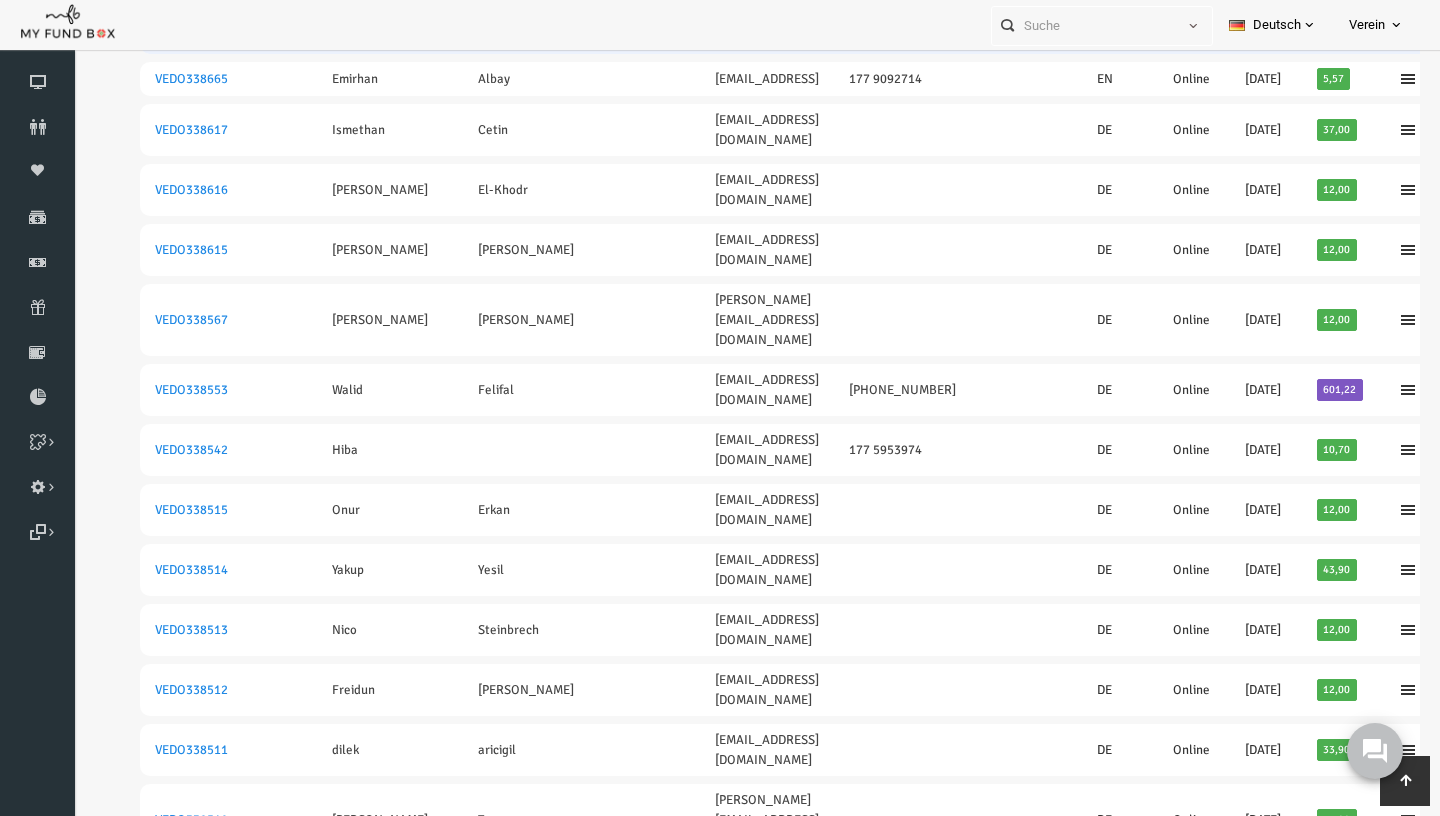 scroll, scrollTop: 0, scrollLeft: 0, axis: both 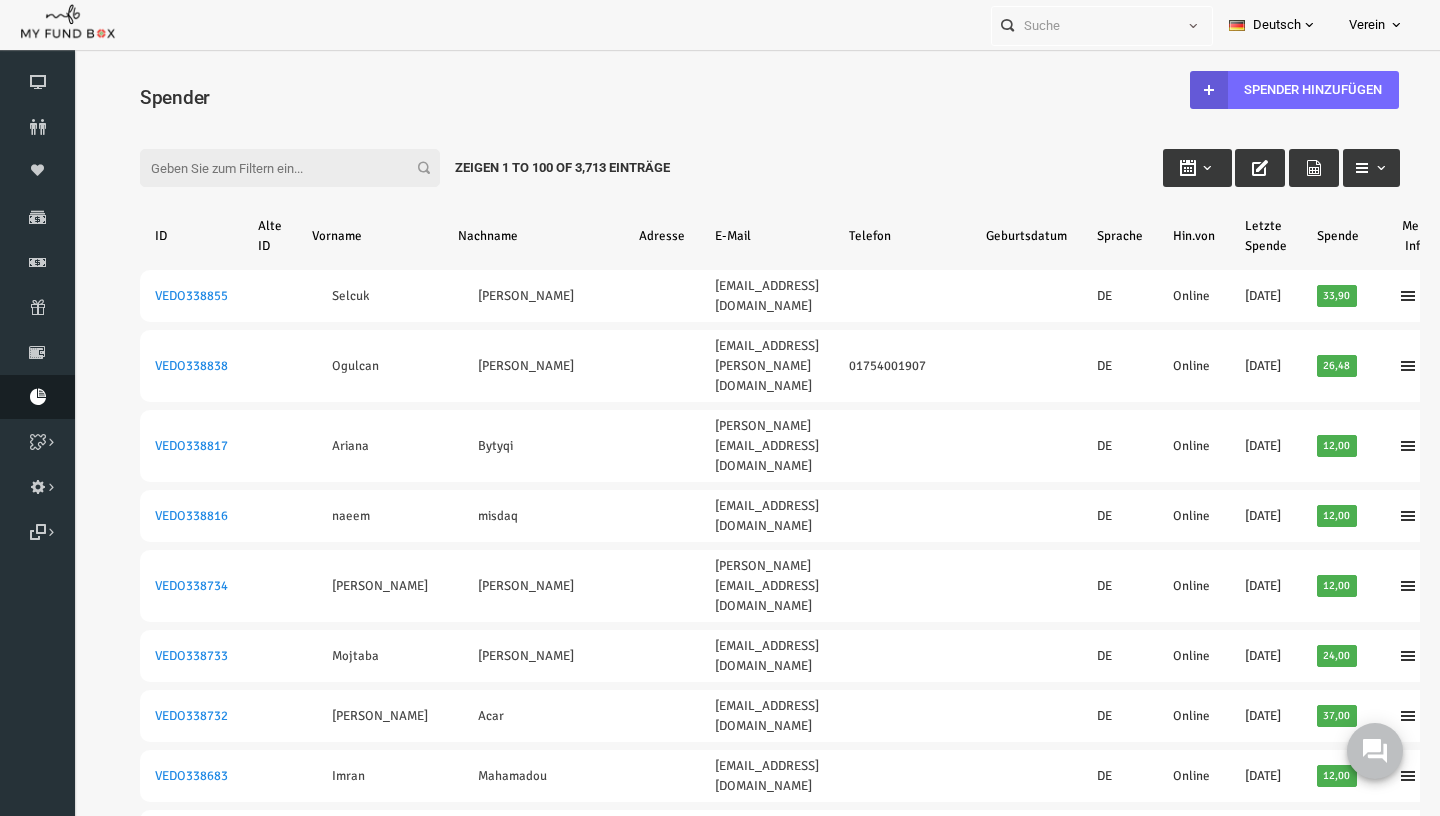 click on "Berichte herunterladen" at bounding box center [37, 397] 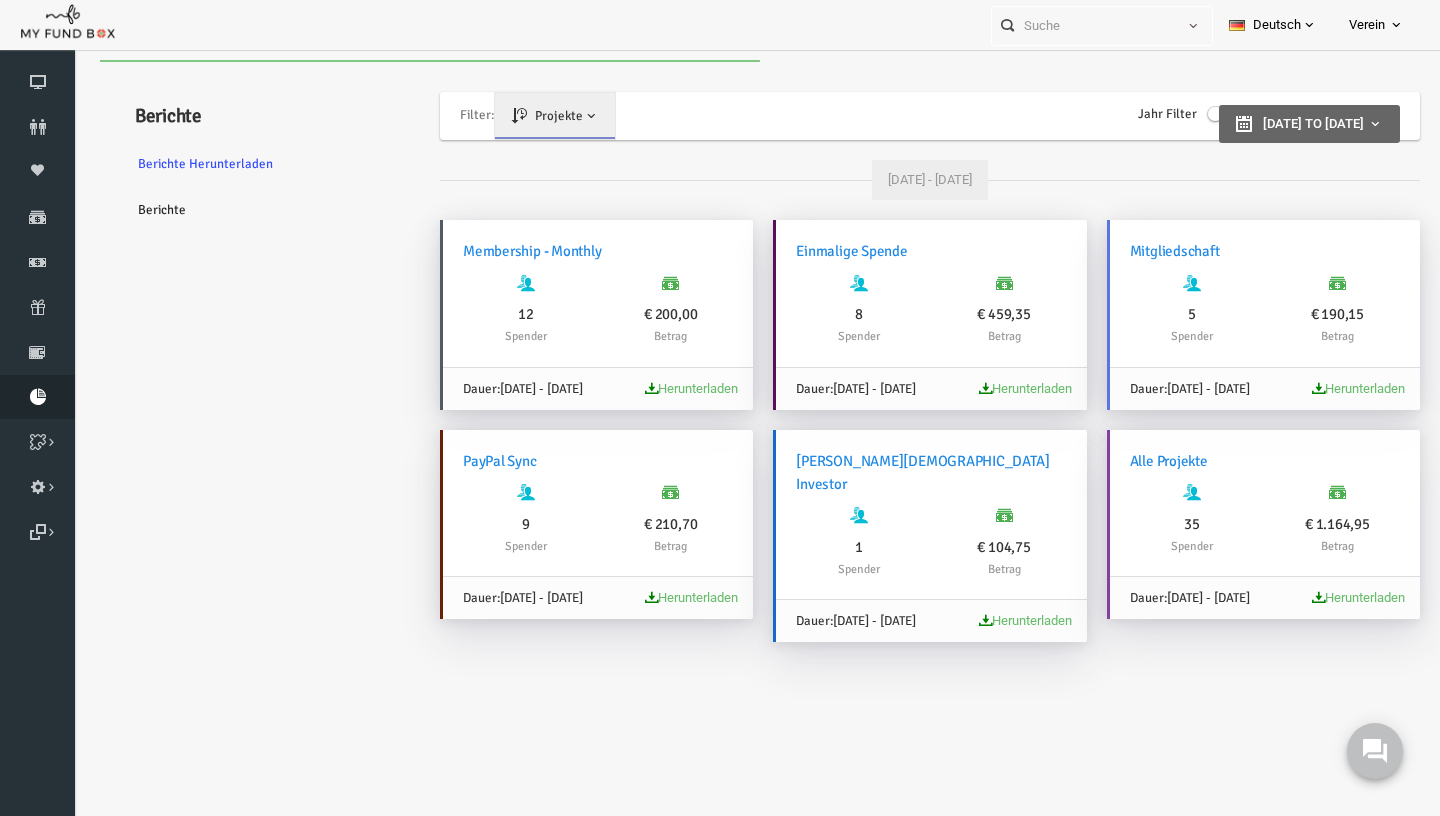scroll, scrollTop: 0, scrollLeft: 0, axis: both 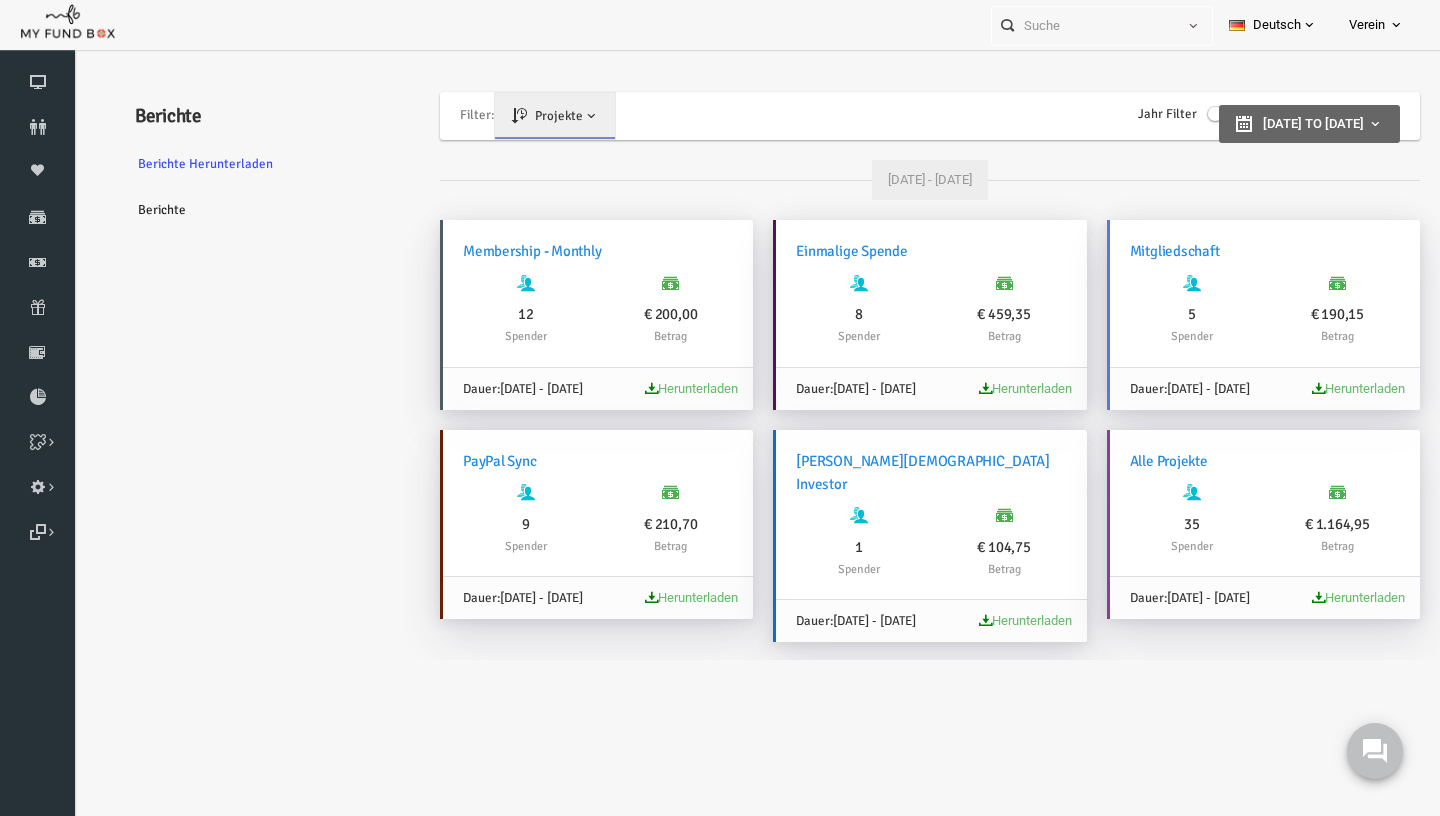 click on "Berichte" at bounding box center [242, 210] 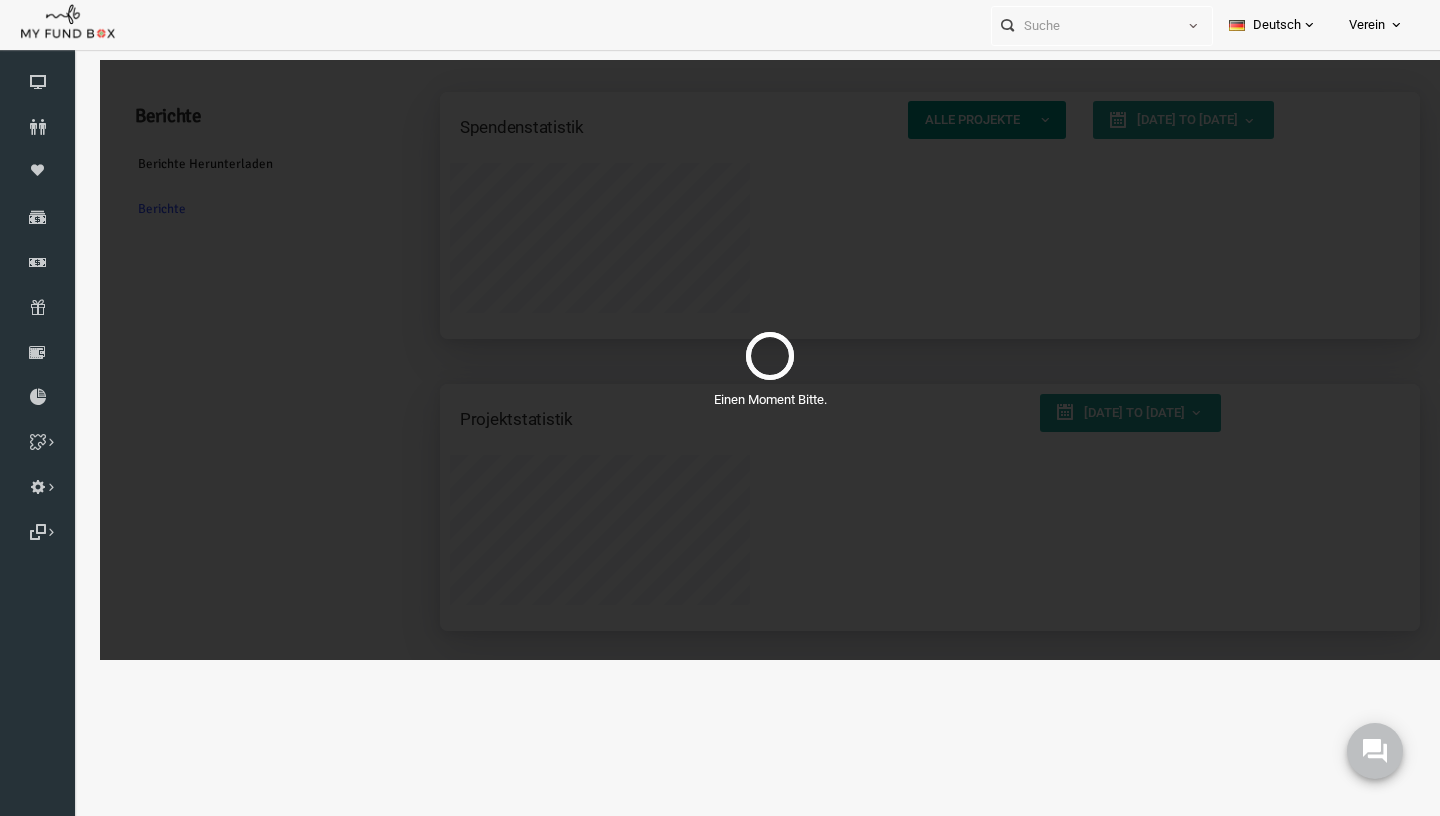 scroll, scrollTop: 0, scrollLeft: 0, axis: both 